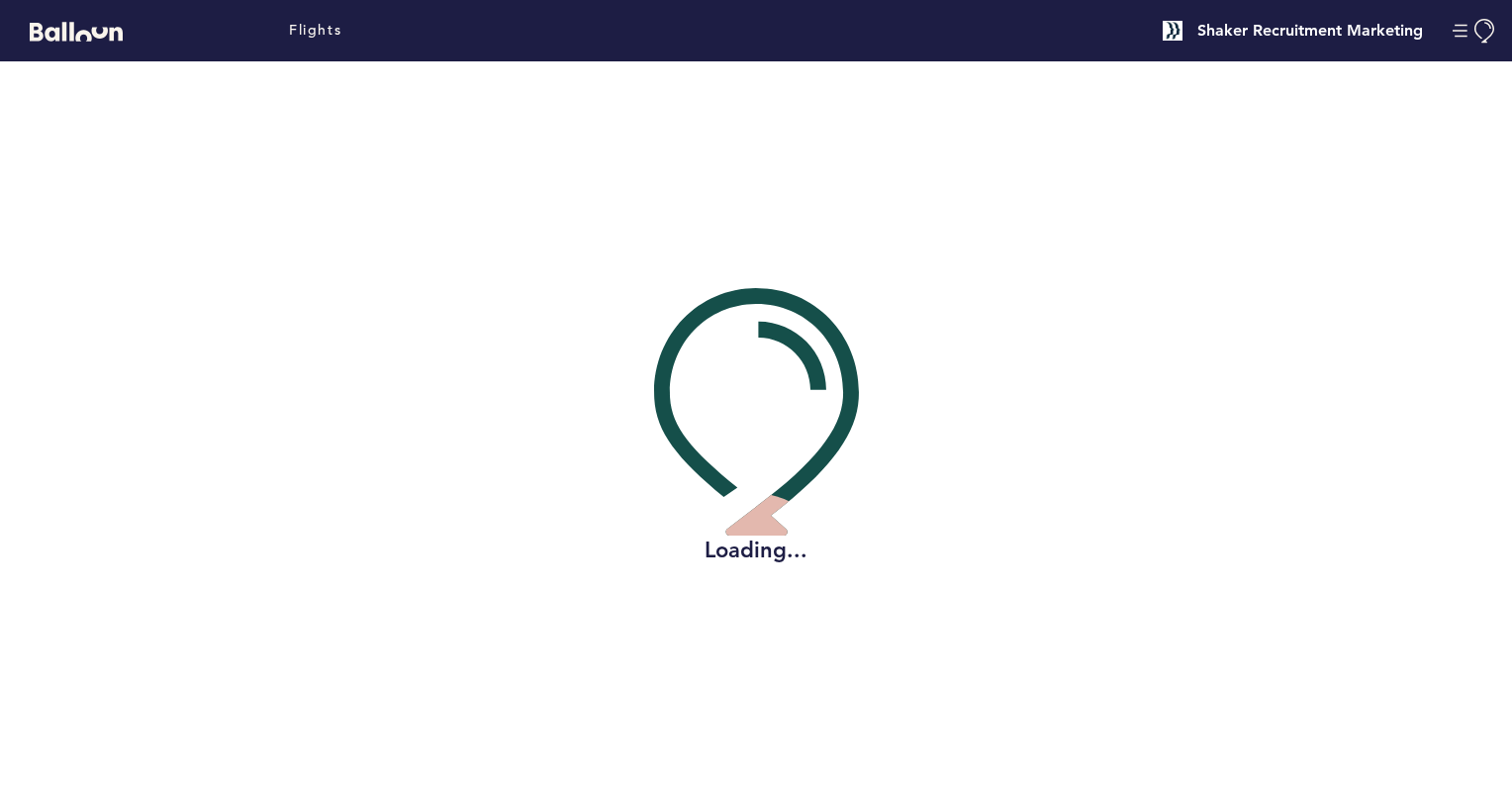 scroll, scrollTop: 0, scrollLeft: 0, axis: both 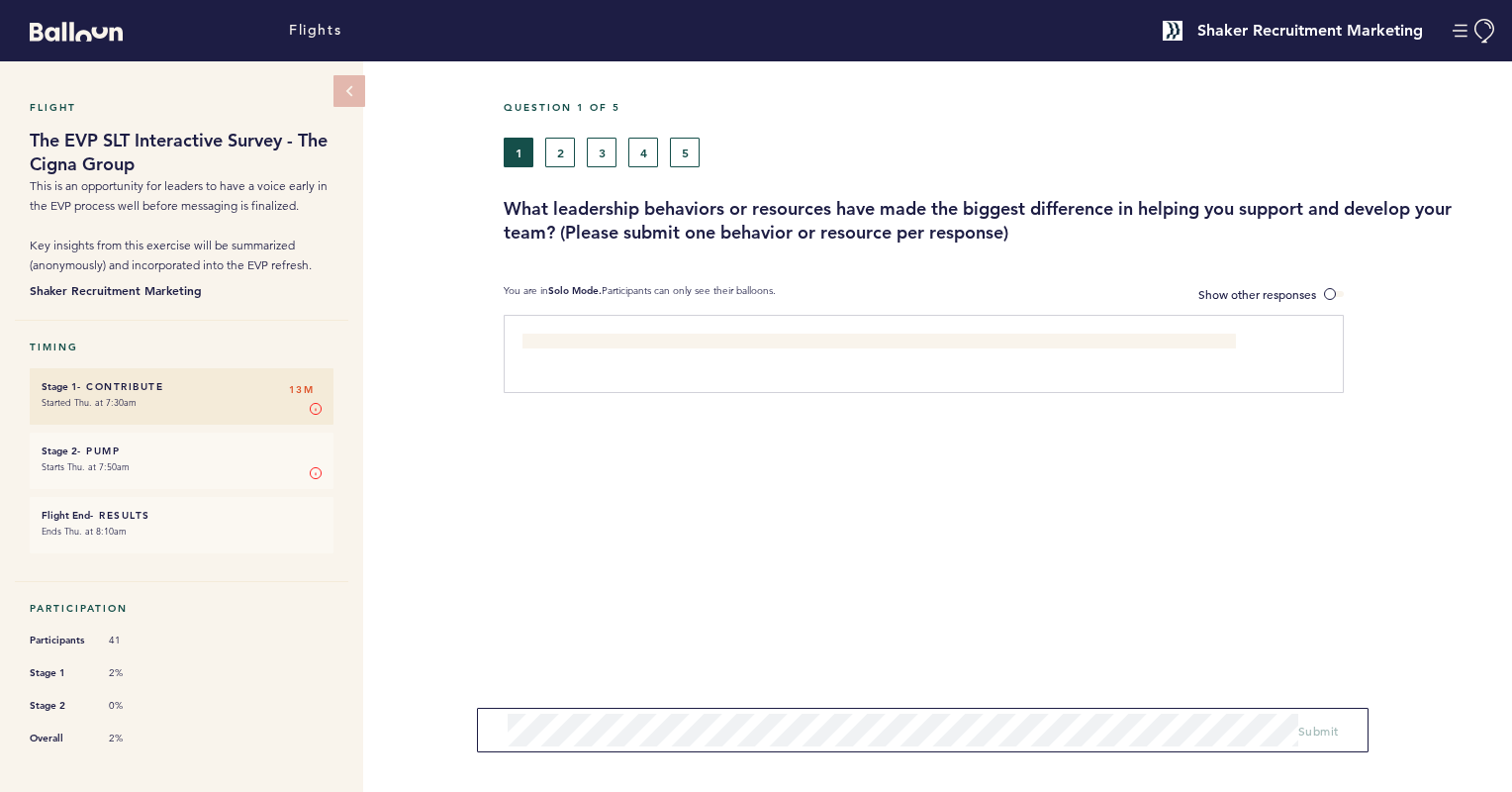 click on "The resource that helps me the most is an incredible HRBP who provides partnership, support and counsel in developing my team." at bounding box center (868, 344) 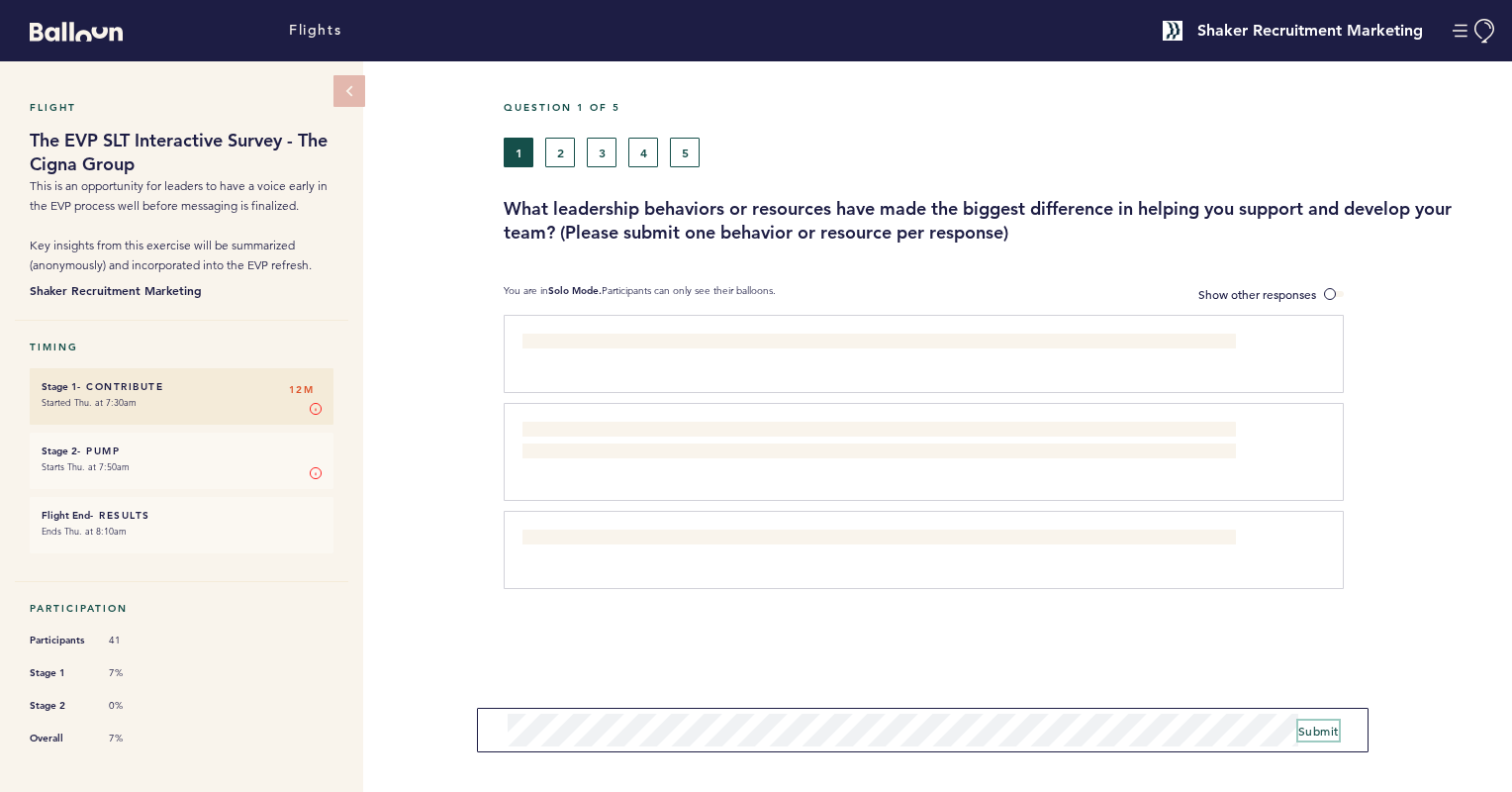 click on "Submit" at bounding box center (1318, 731) 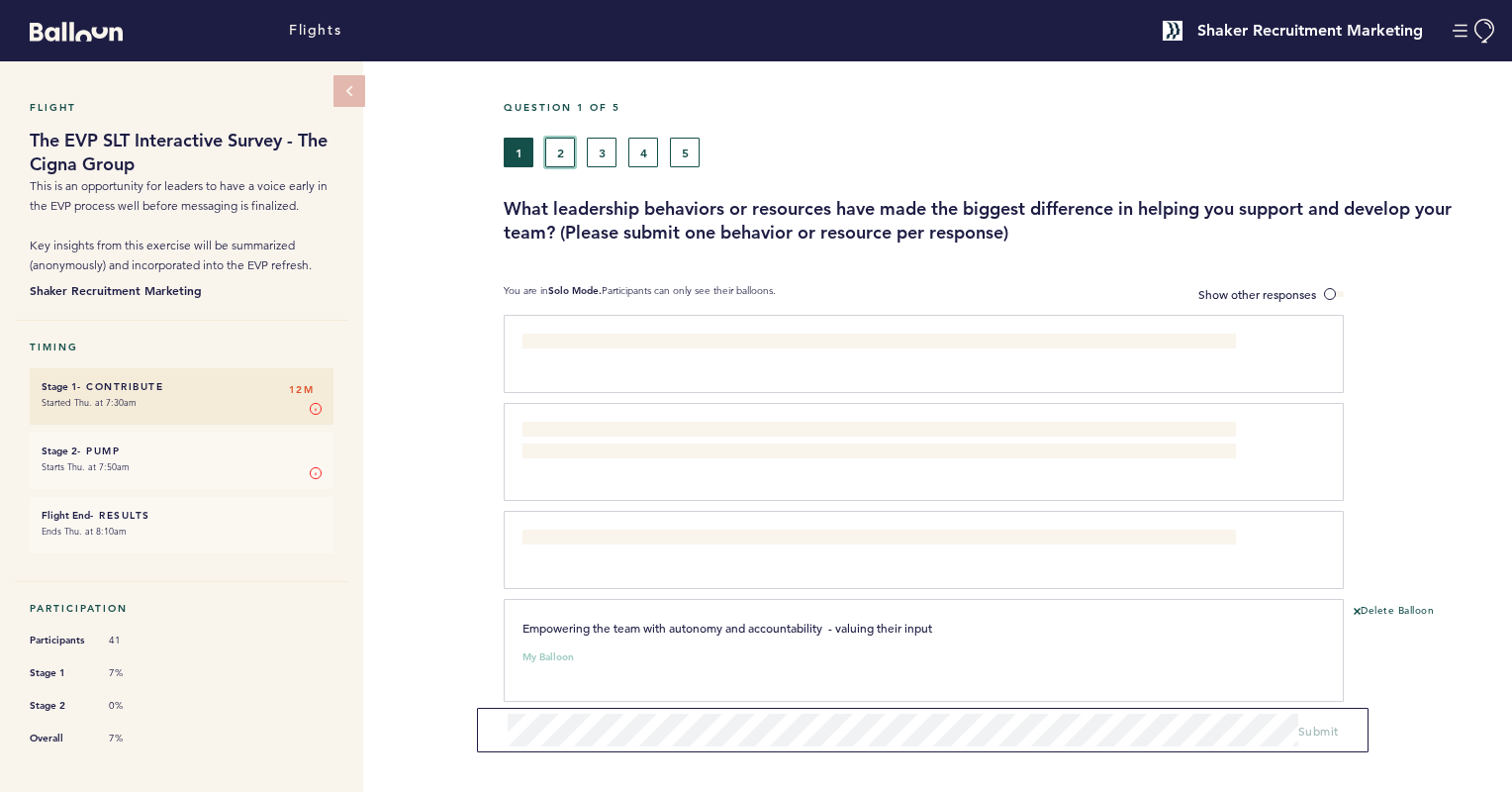 click on "2" at bounding box center (560, 152) 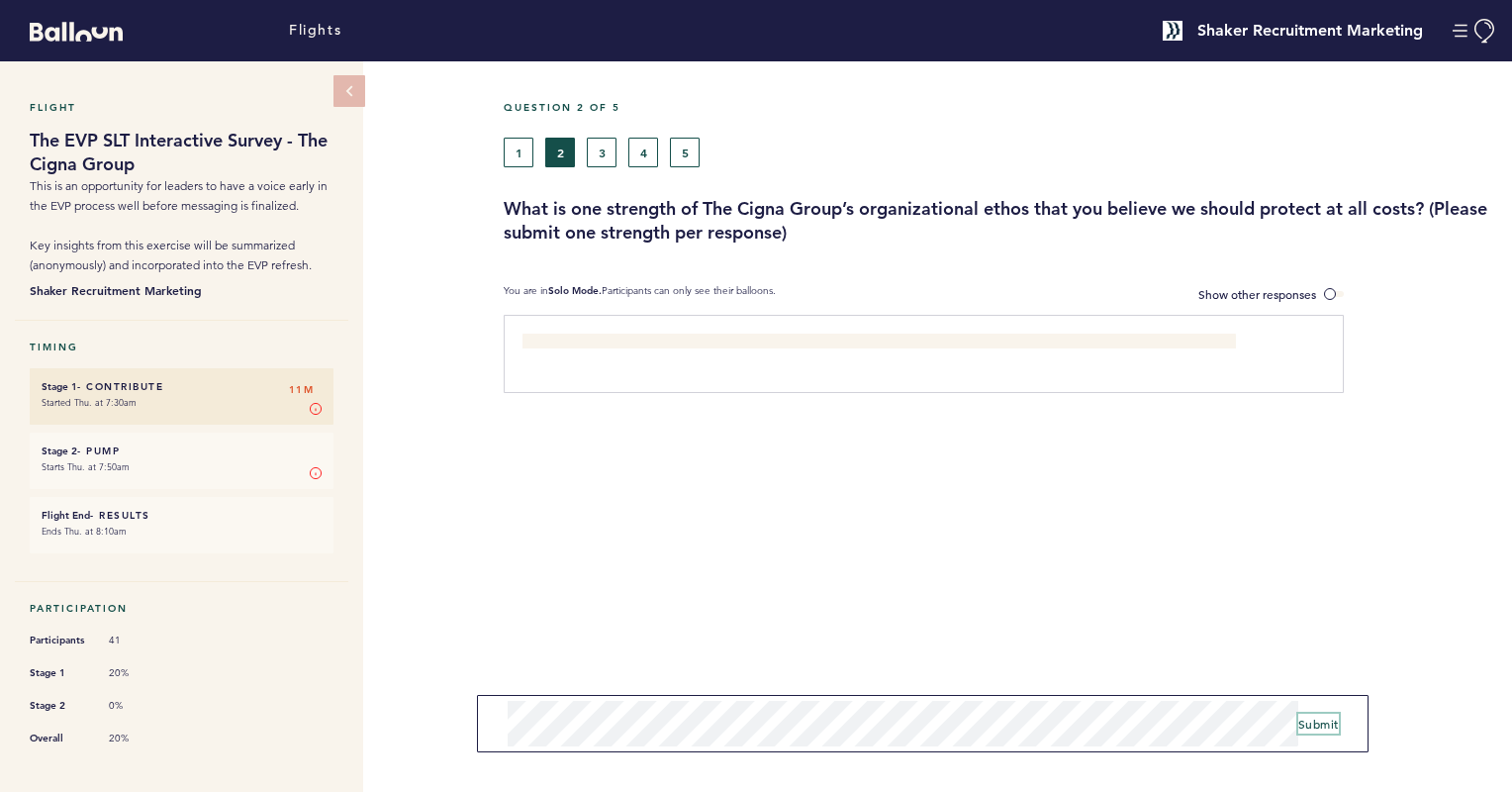click on "Submit" at bounding box center [1318, 724] 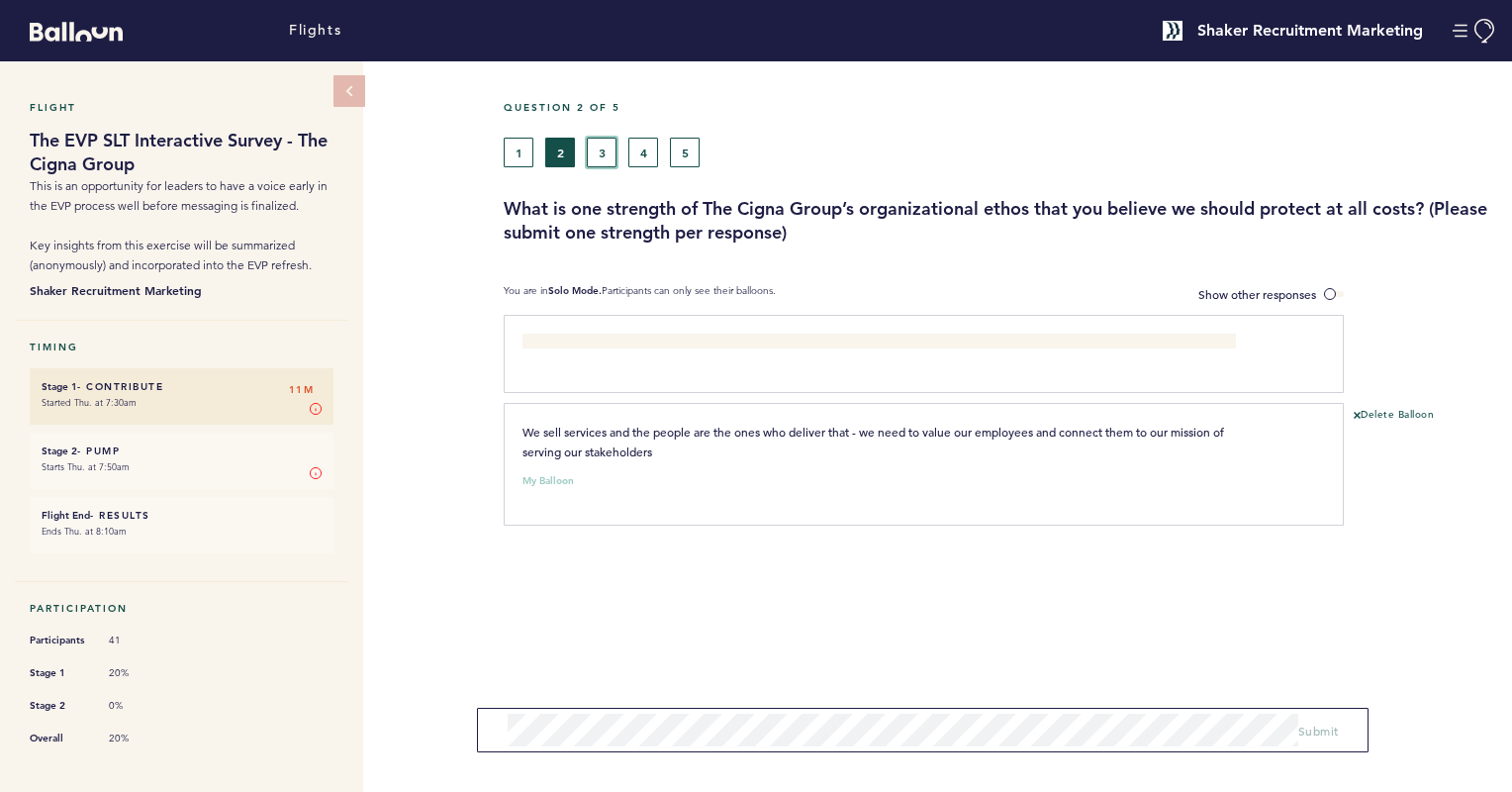 click on "3" at bounding box center (602, 152) 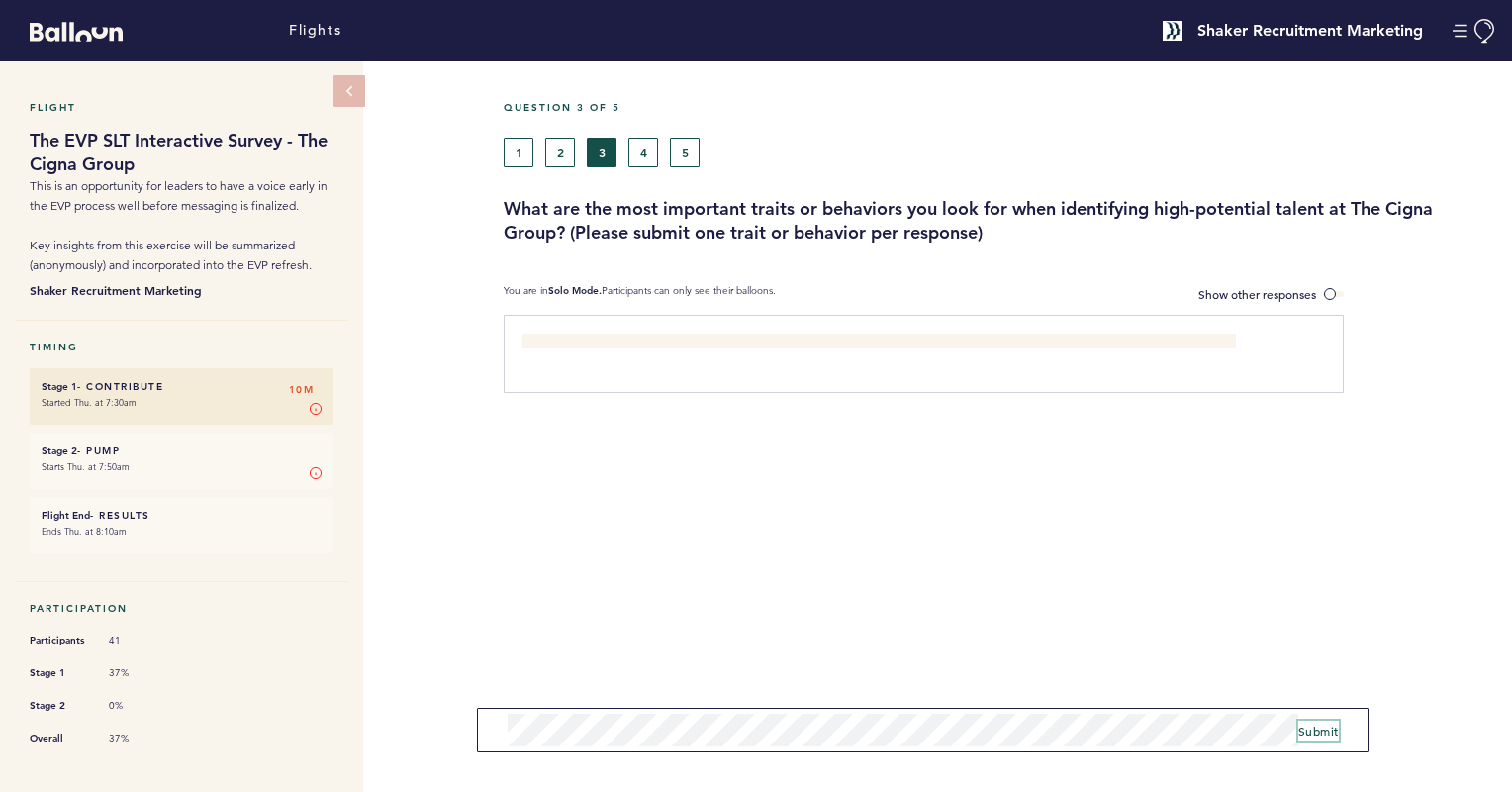 click on "Submit" at bounding box center [1318, 731] 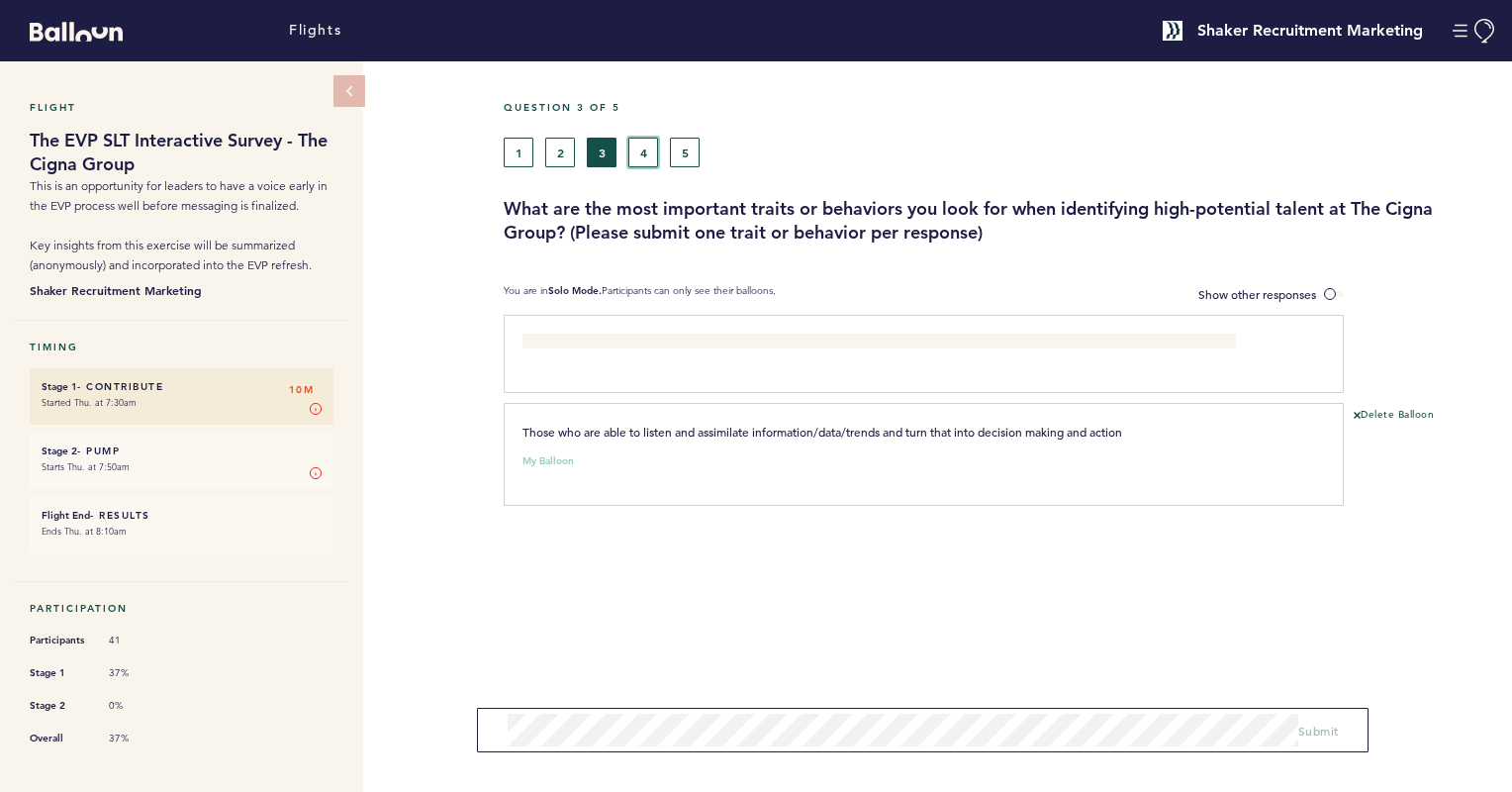 click on "4" at bounding box center (643, 152) 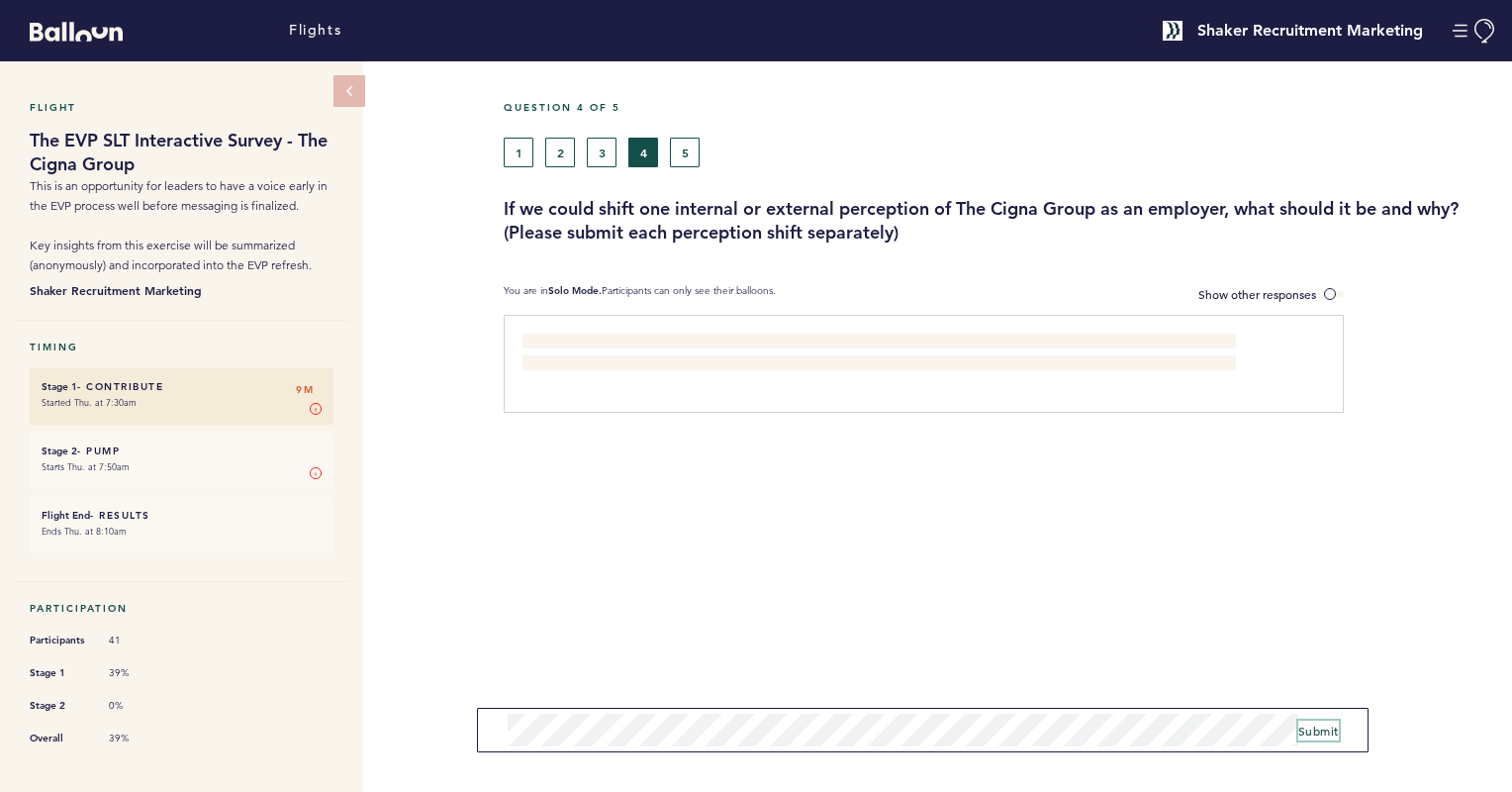 click on "Submit" at bounding box center (1318, 731) 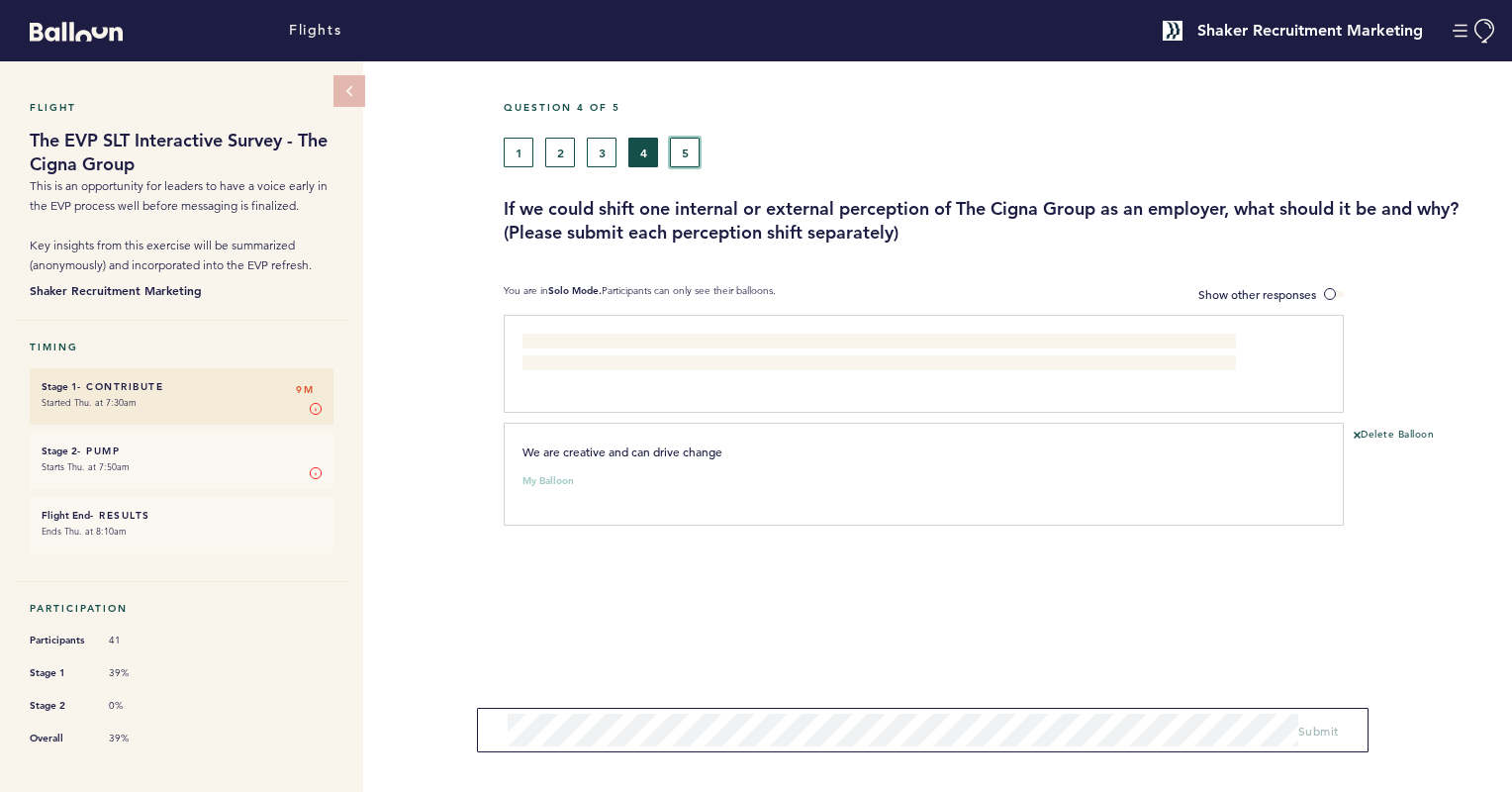 click on "5" at bounding box center (685, 152) 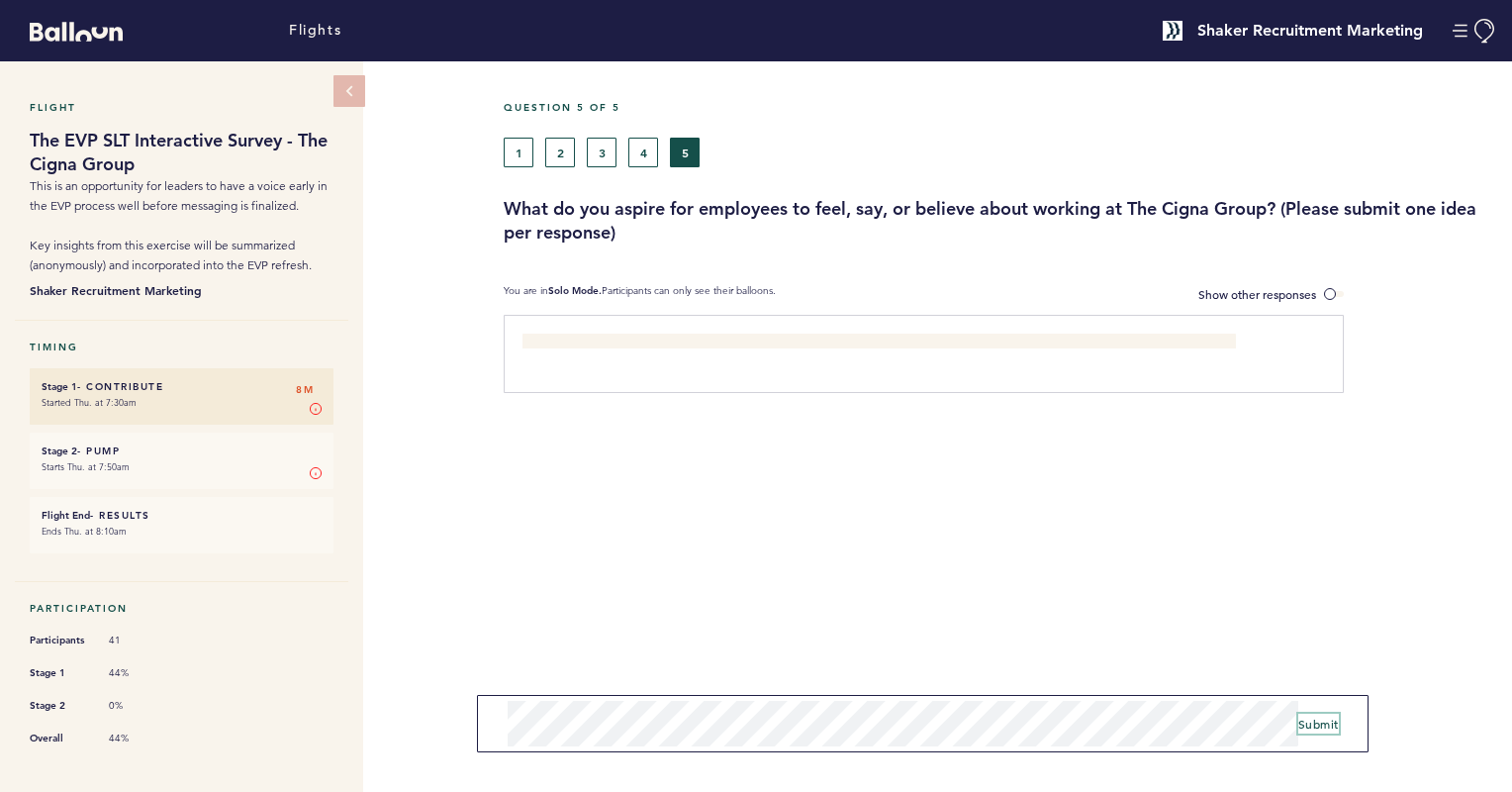 click on "Submit" at bounding box center [1318, 724] 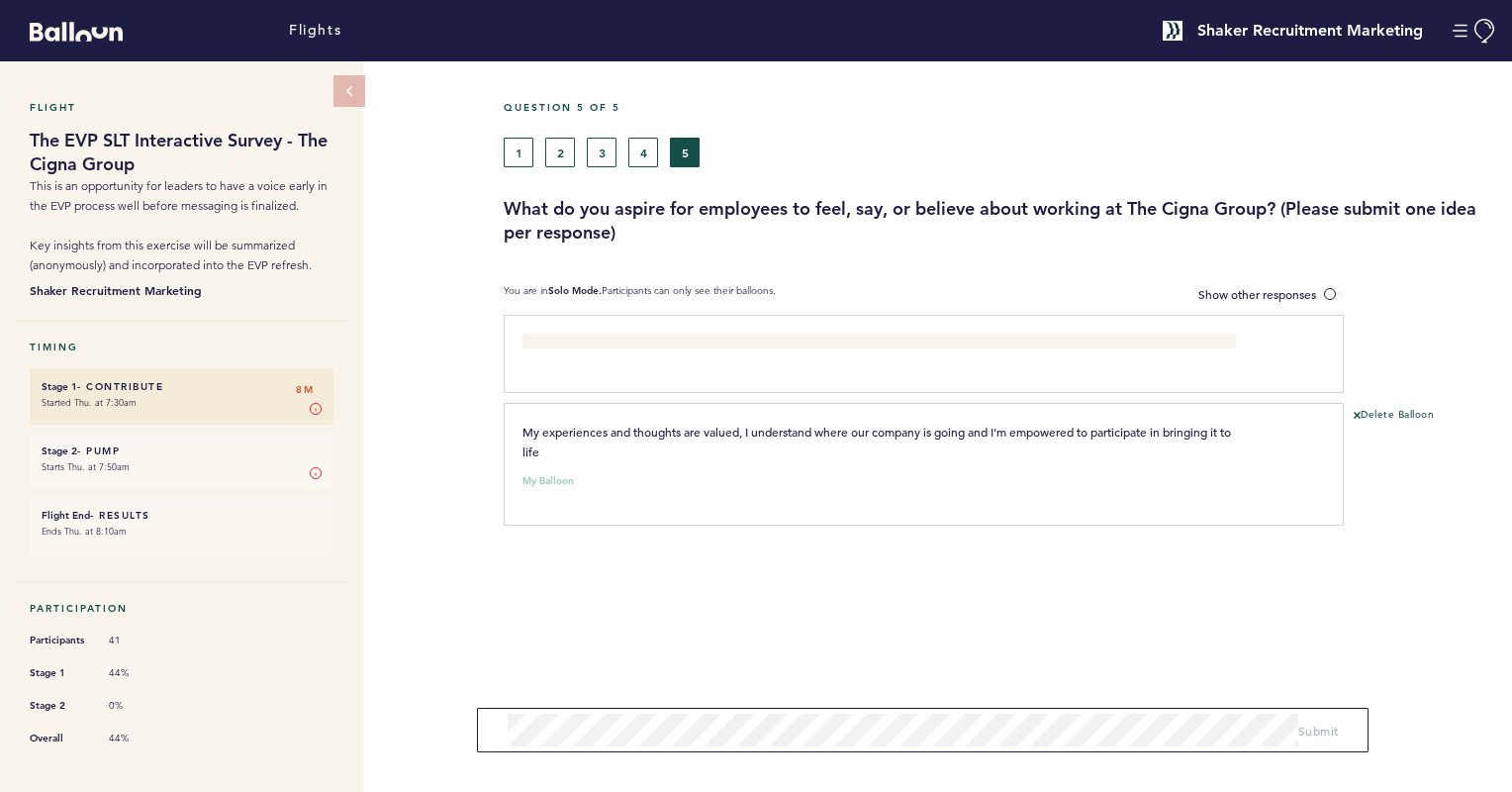 drag, startPoint x: 584, startPoint y: 293, endPoint x: 967, endPoint y: 276, distance: 383.3771 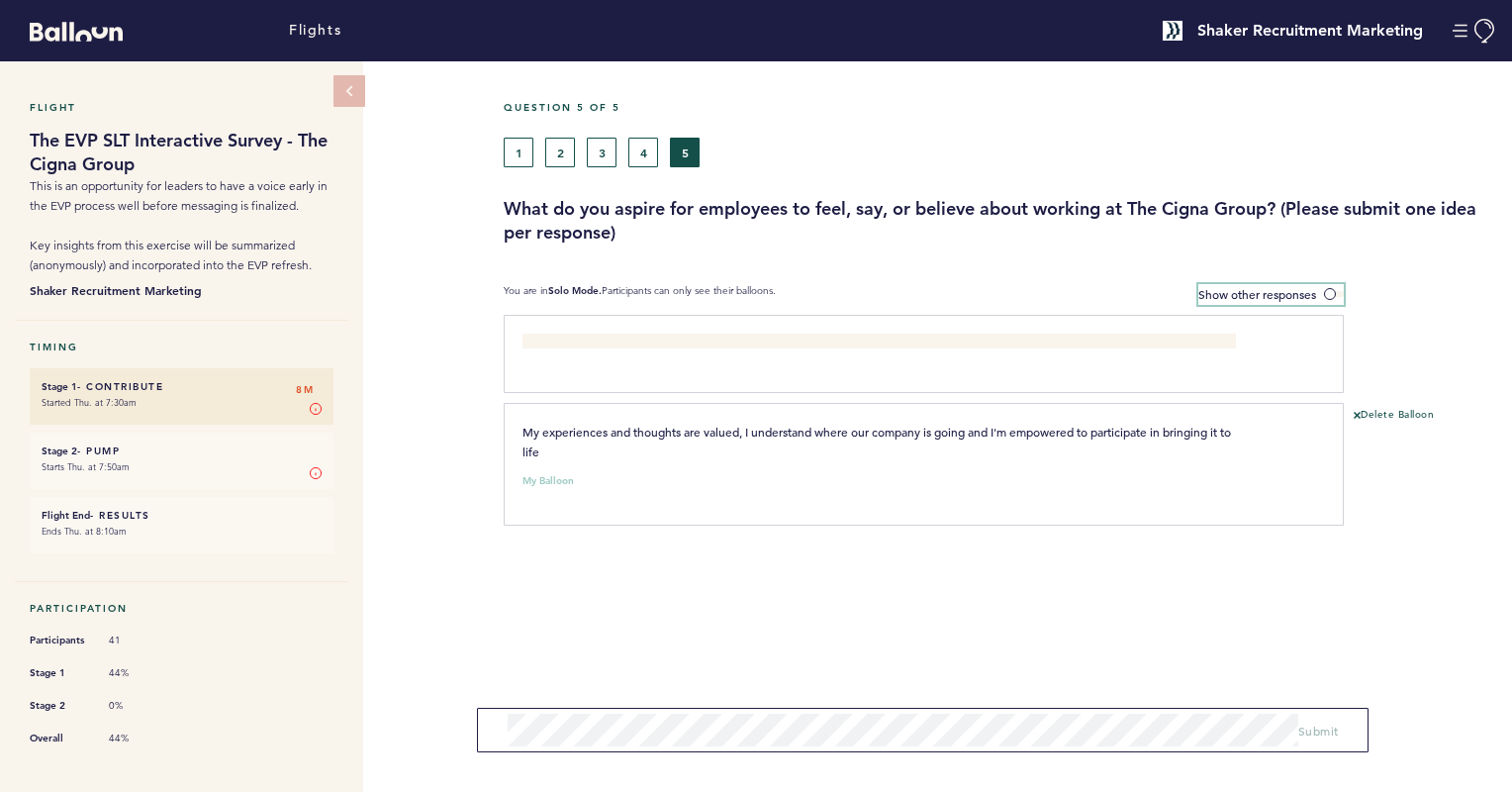 click on "Show other responses" at bounding box center [1271, 294] 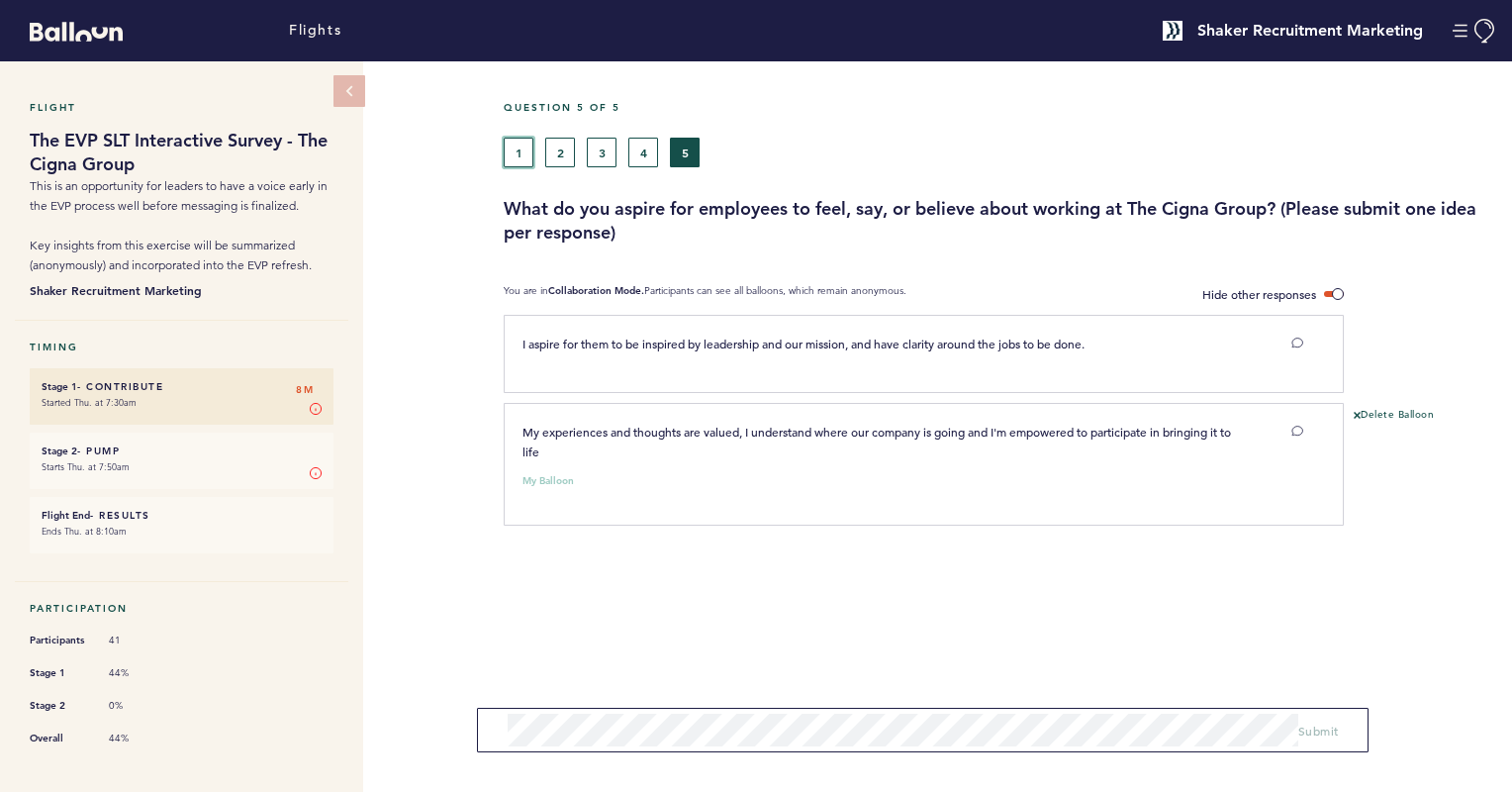 click on "1" at bounding box center [519, 152] 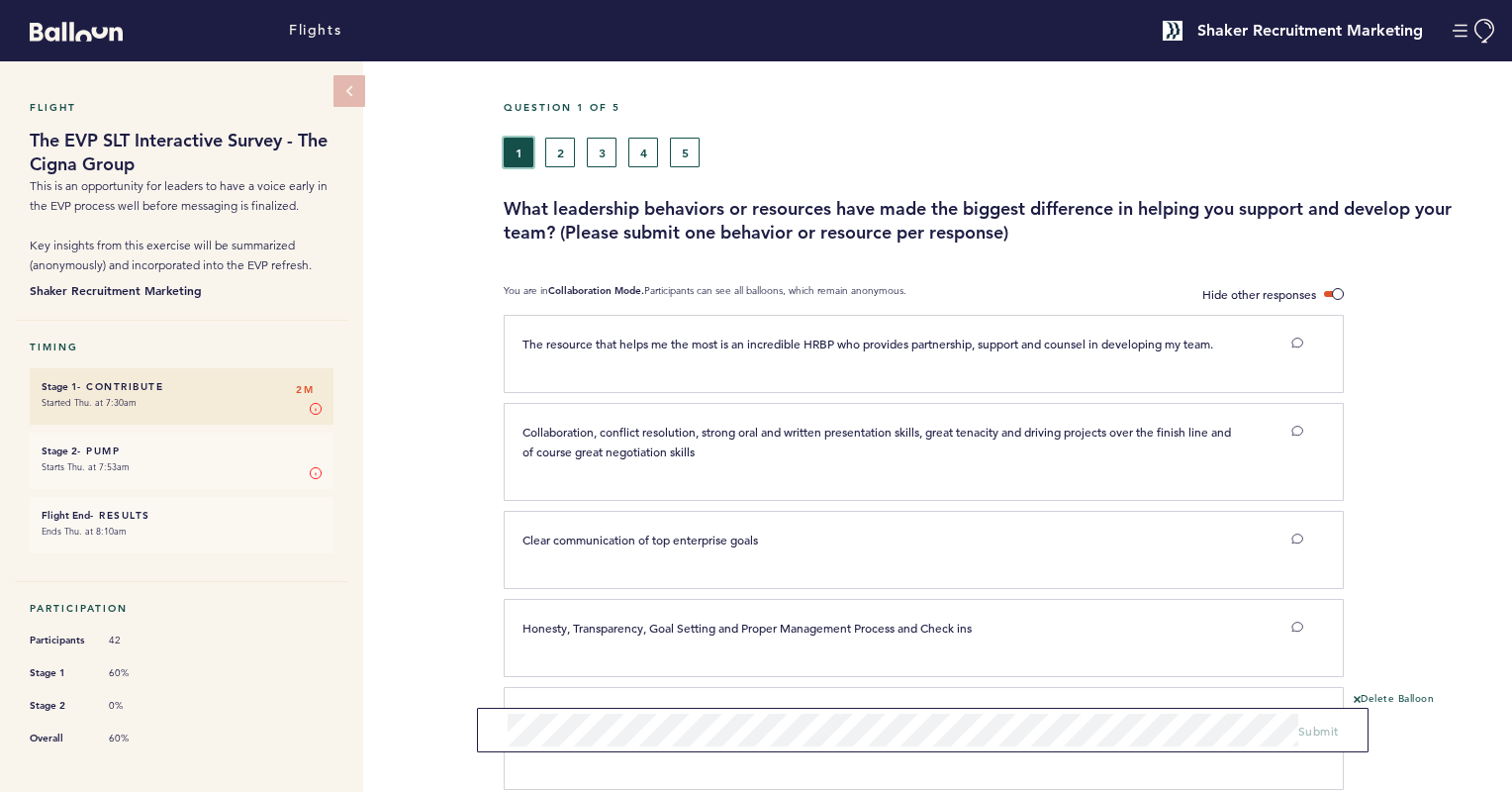 type 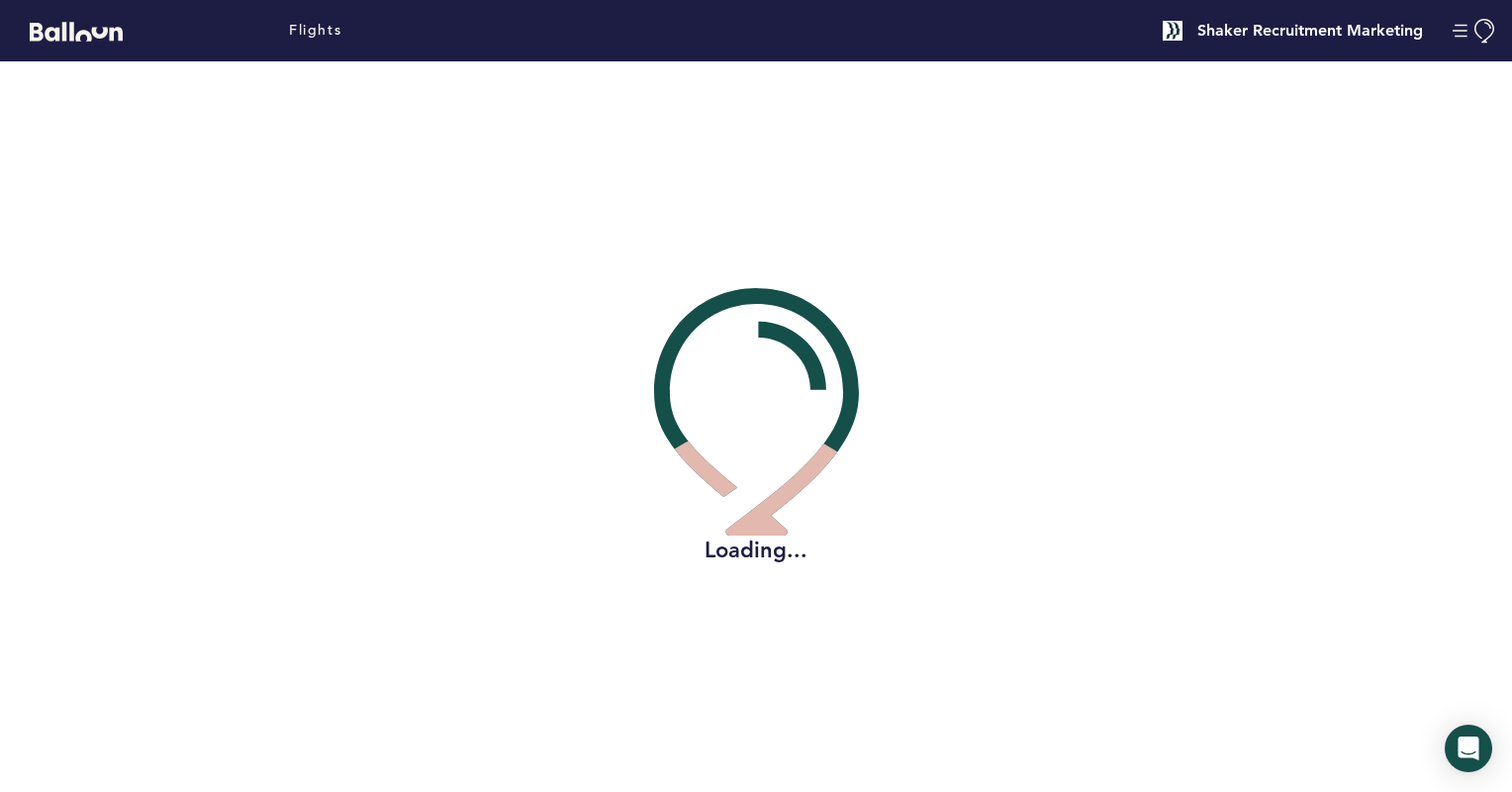 scroll, scrollTop: 0, scrollLeft: 0, axis: both 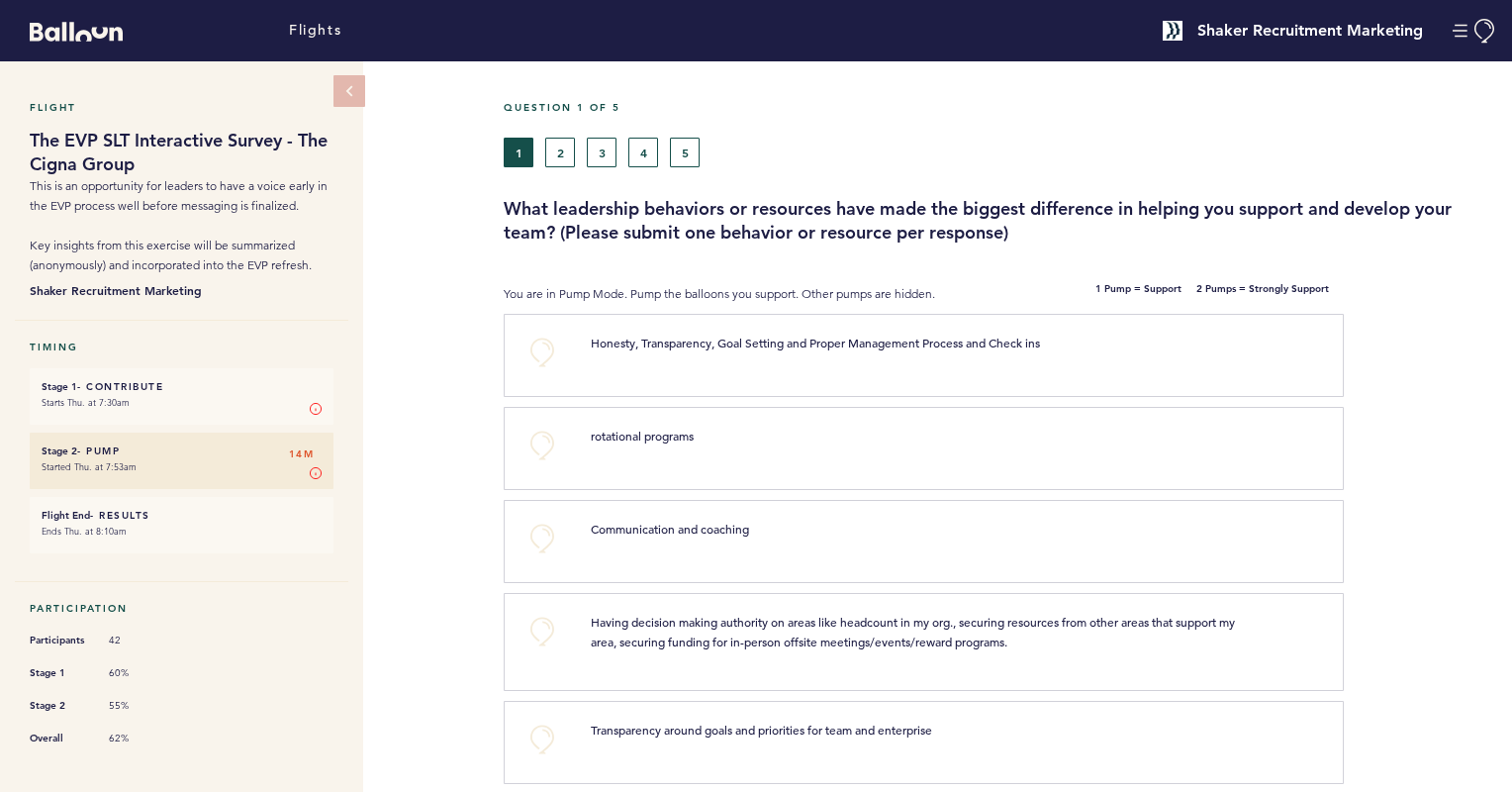 click at bounding box center (1428, 455) 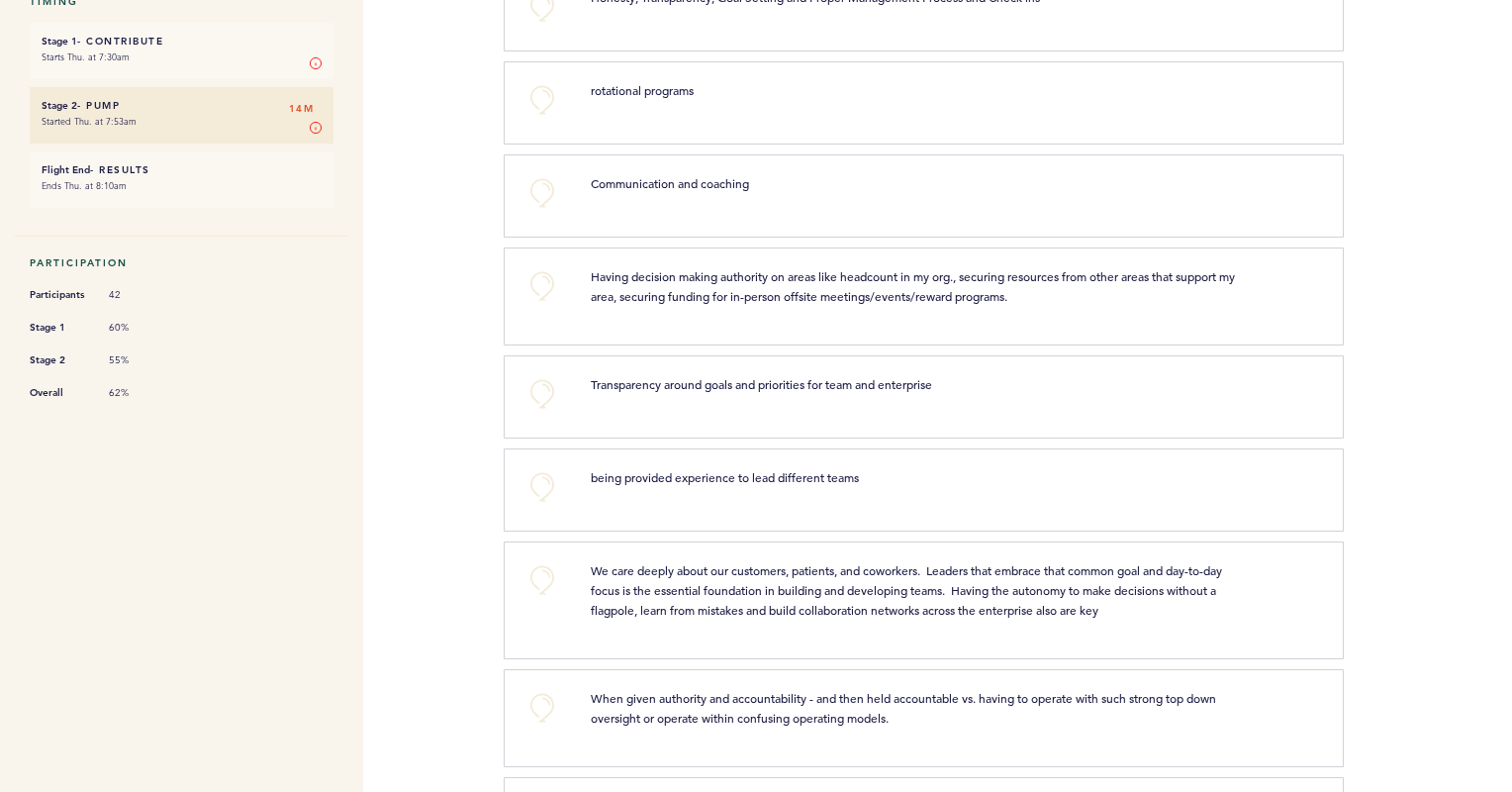 scroll, scrollTop: 0, scrollLeft: 0, axis: both 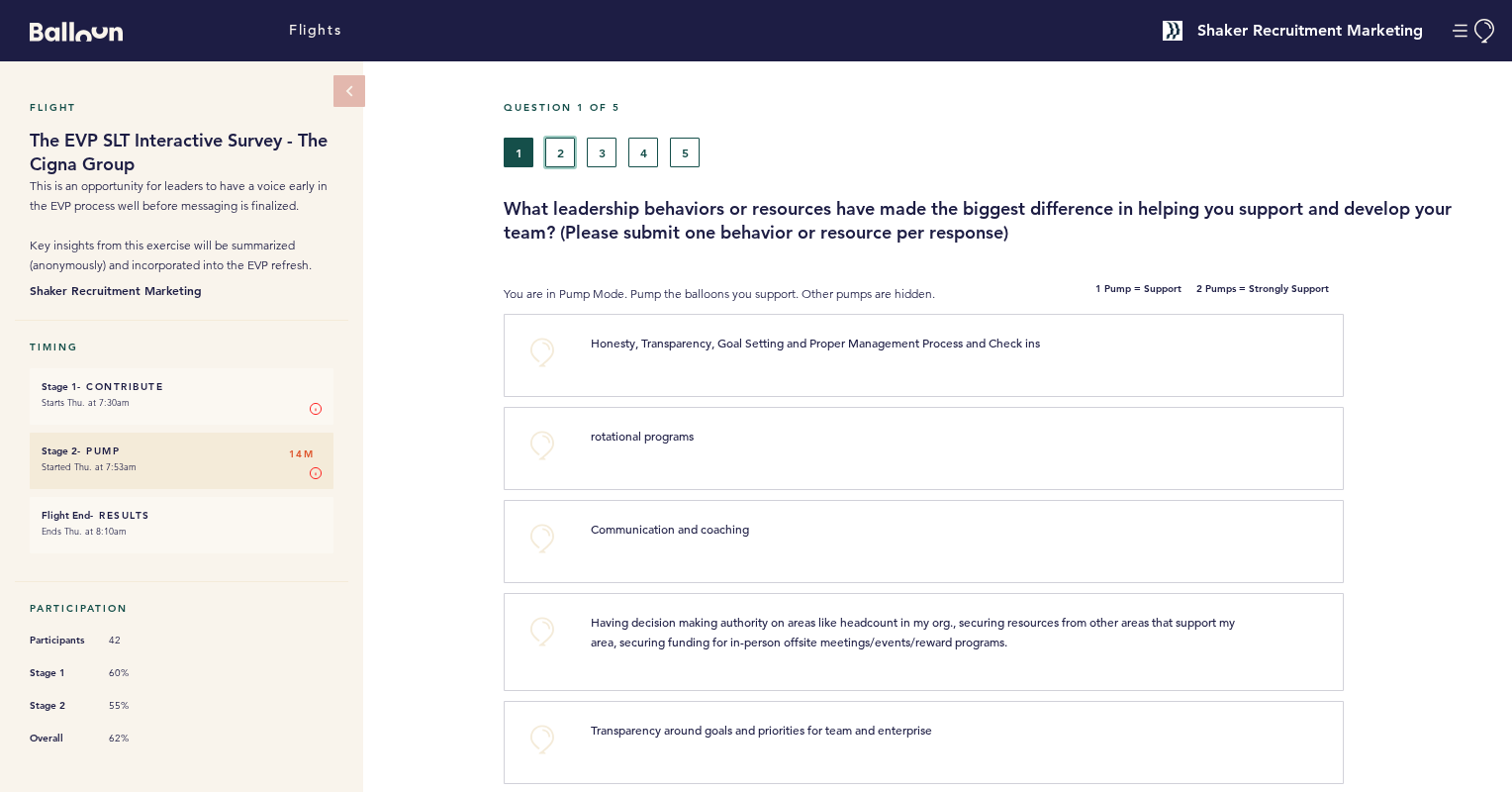 click on "2" at bounding box center [560, 152] 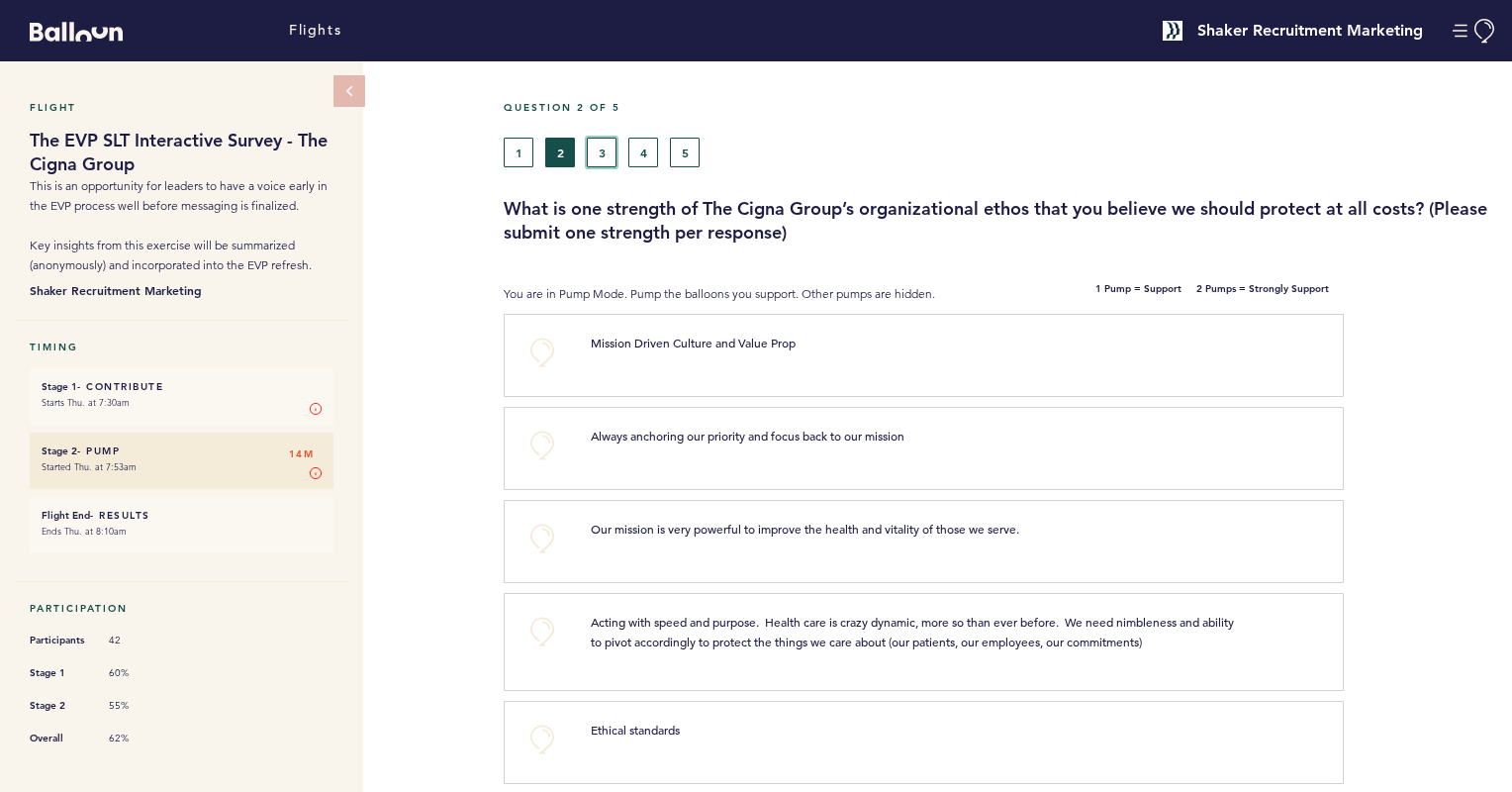 click on "3" at bounding box center (602, 152) 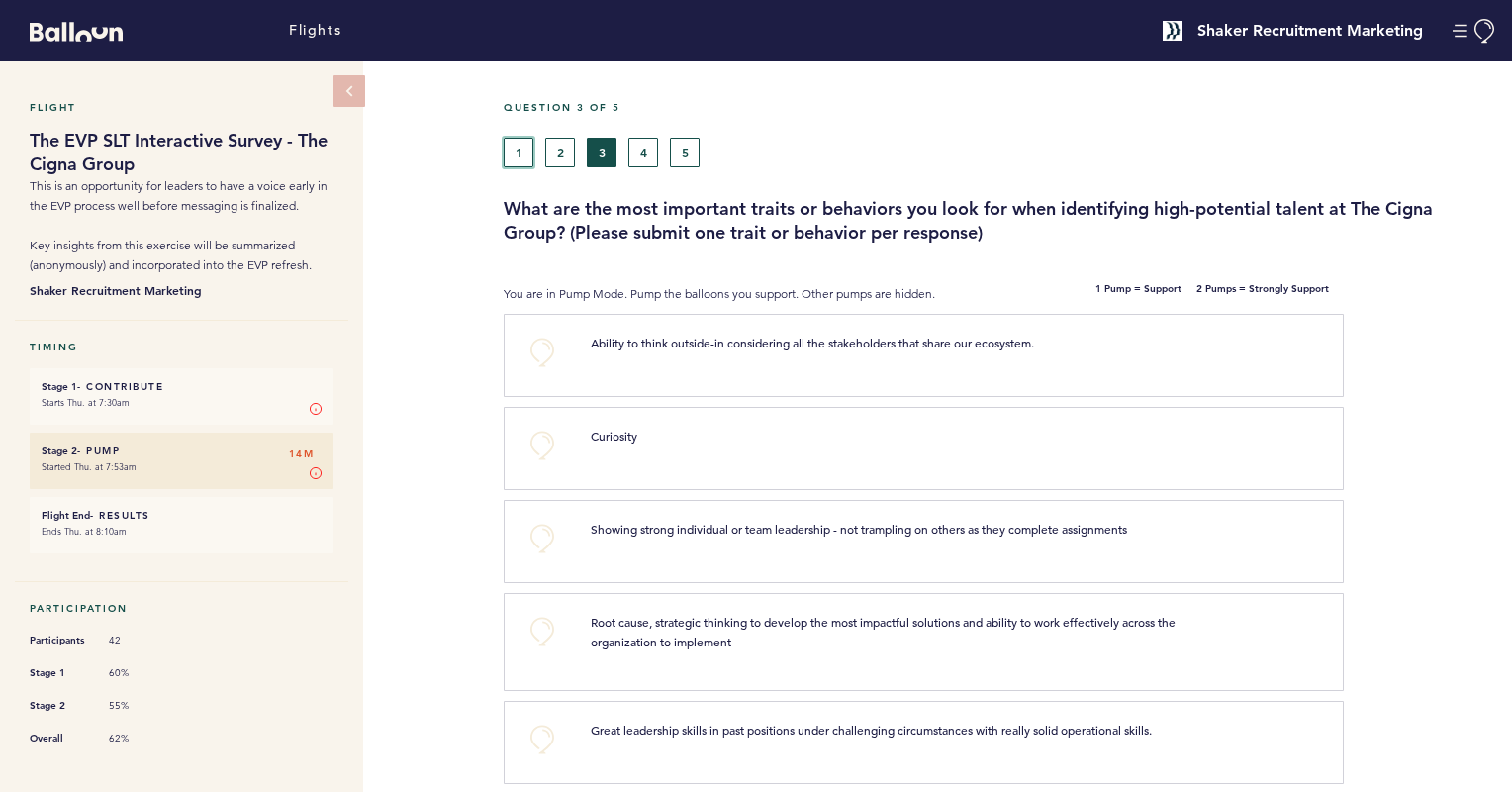 click on "1" at bounding box center (519, 152) 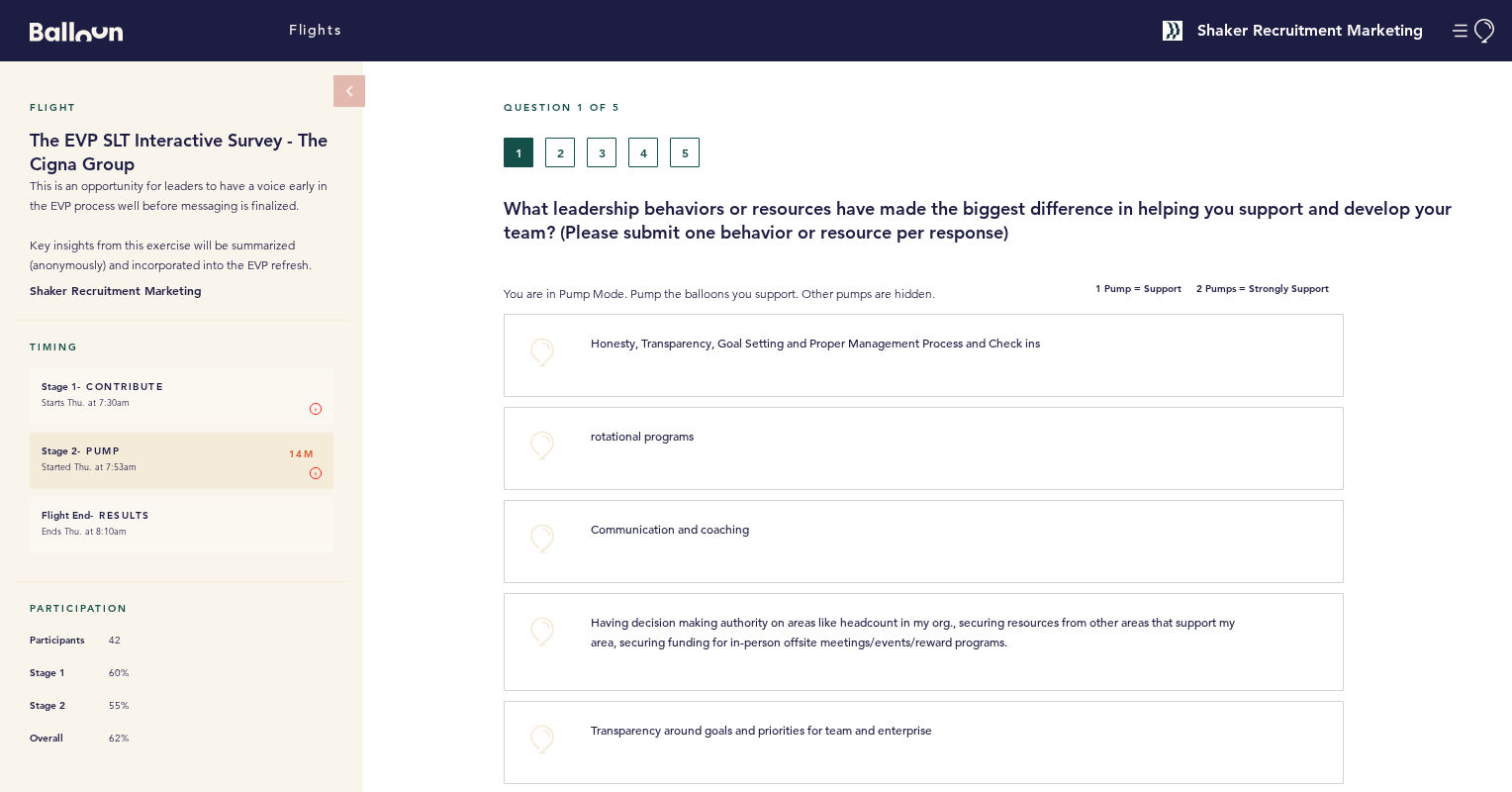 click at bounding box center (1428, 362) 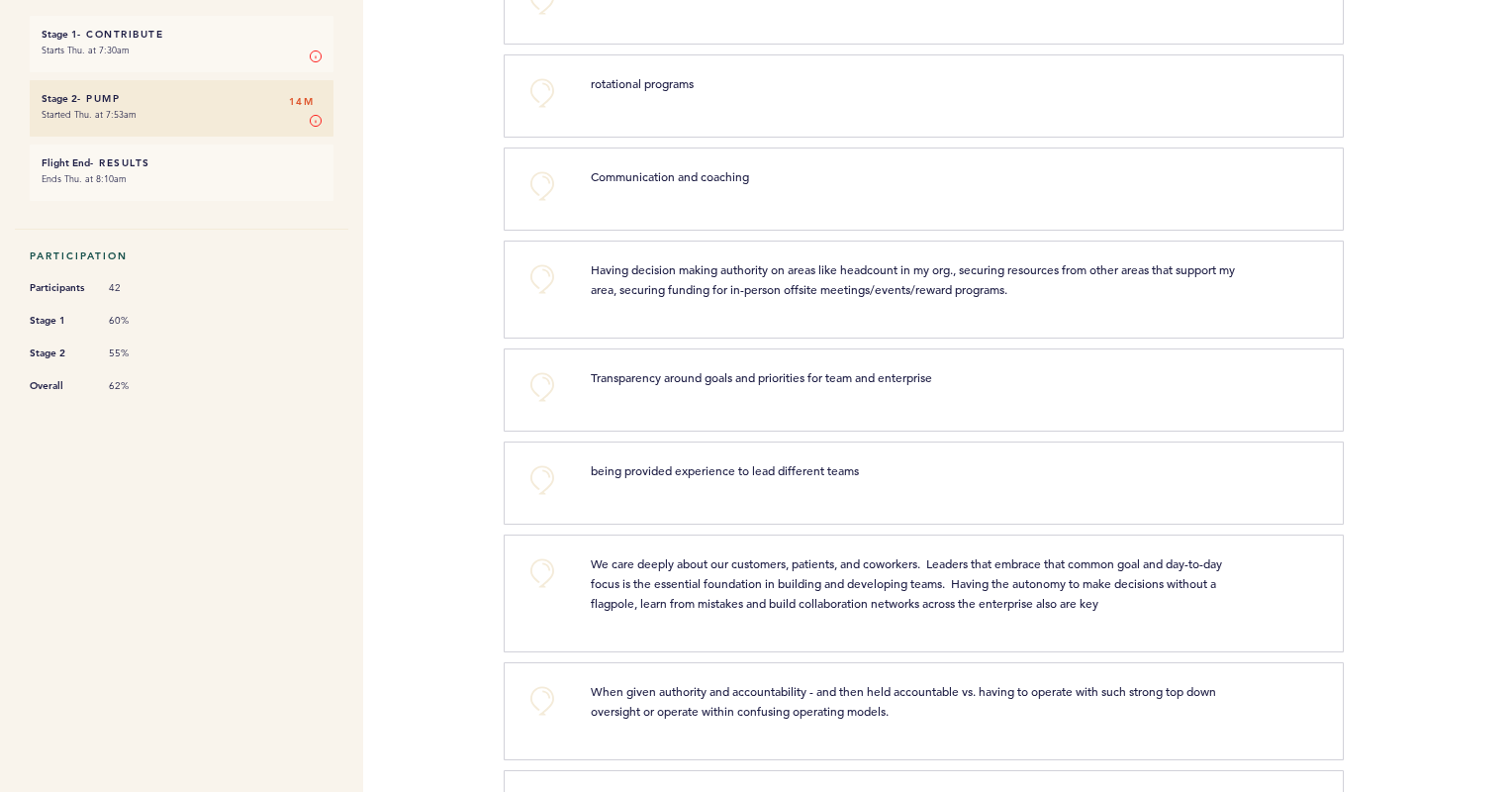 scroll, scrollTop: 356, scrollLeft: 0, axis: vertical 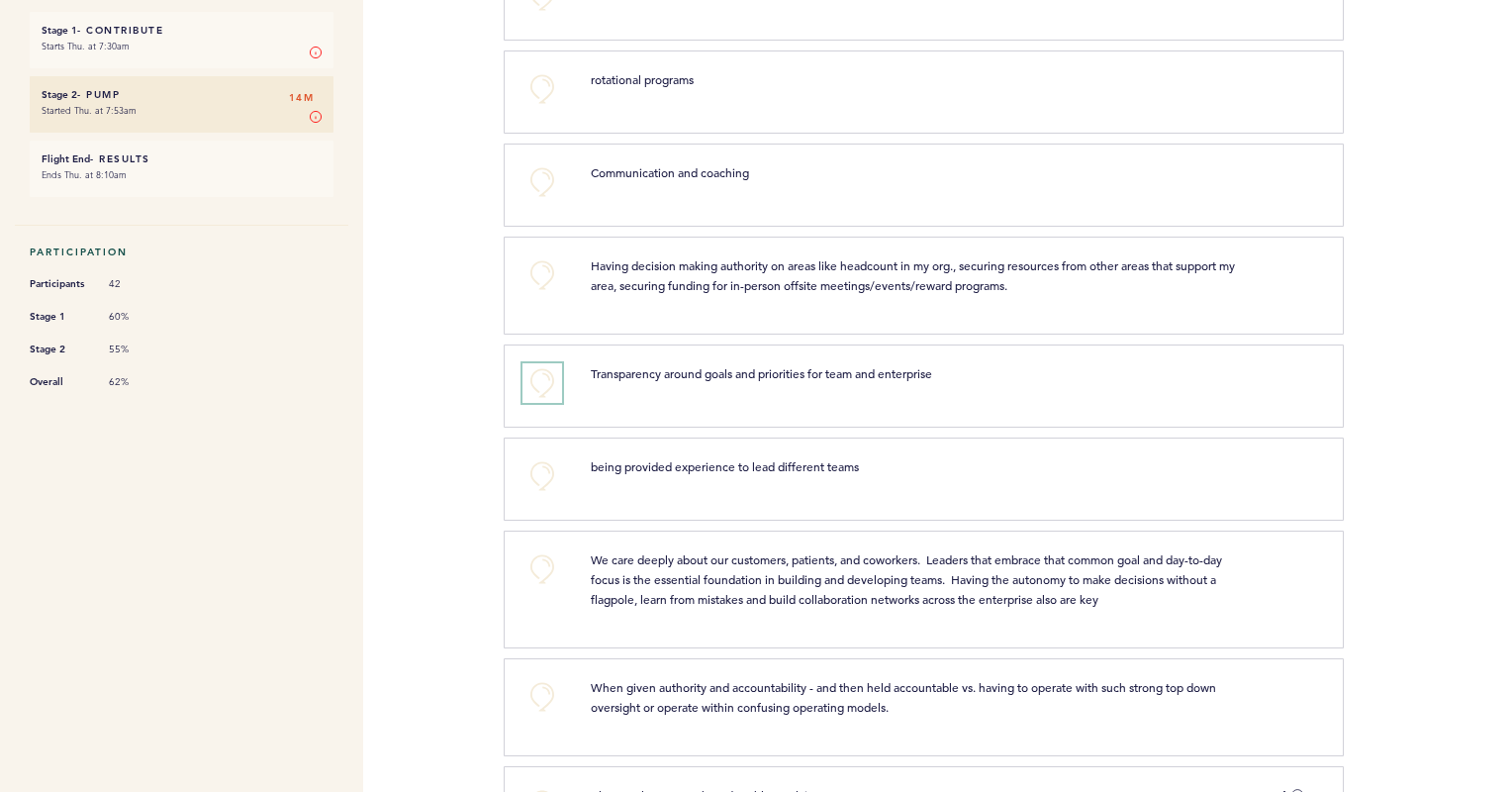 click on "+0" at bounding box center (542, 383) 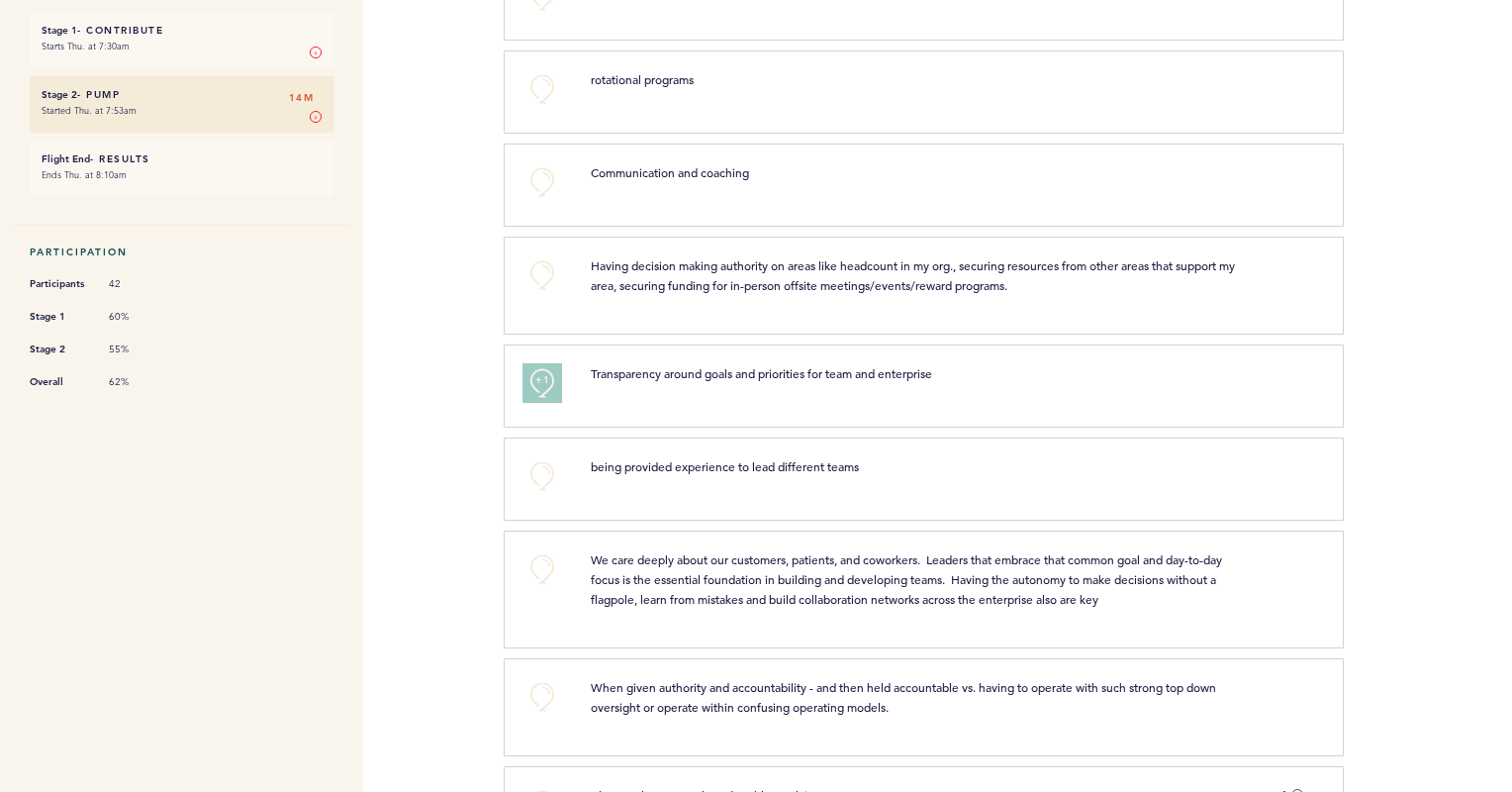 click on "+0 being provided experience to lead different teams   clear   submit" at bounding box center (1007, 484) 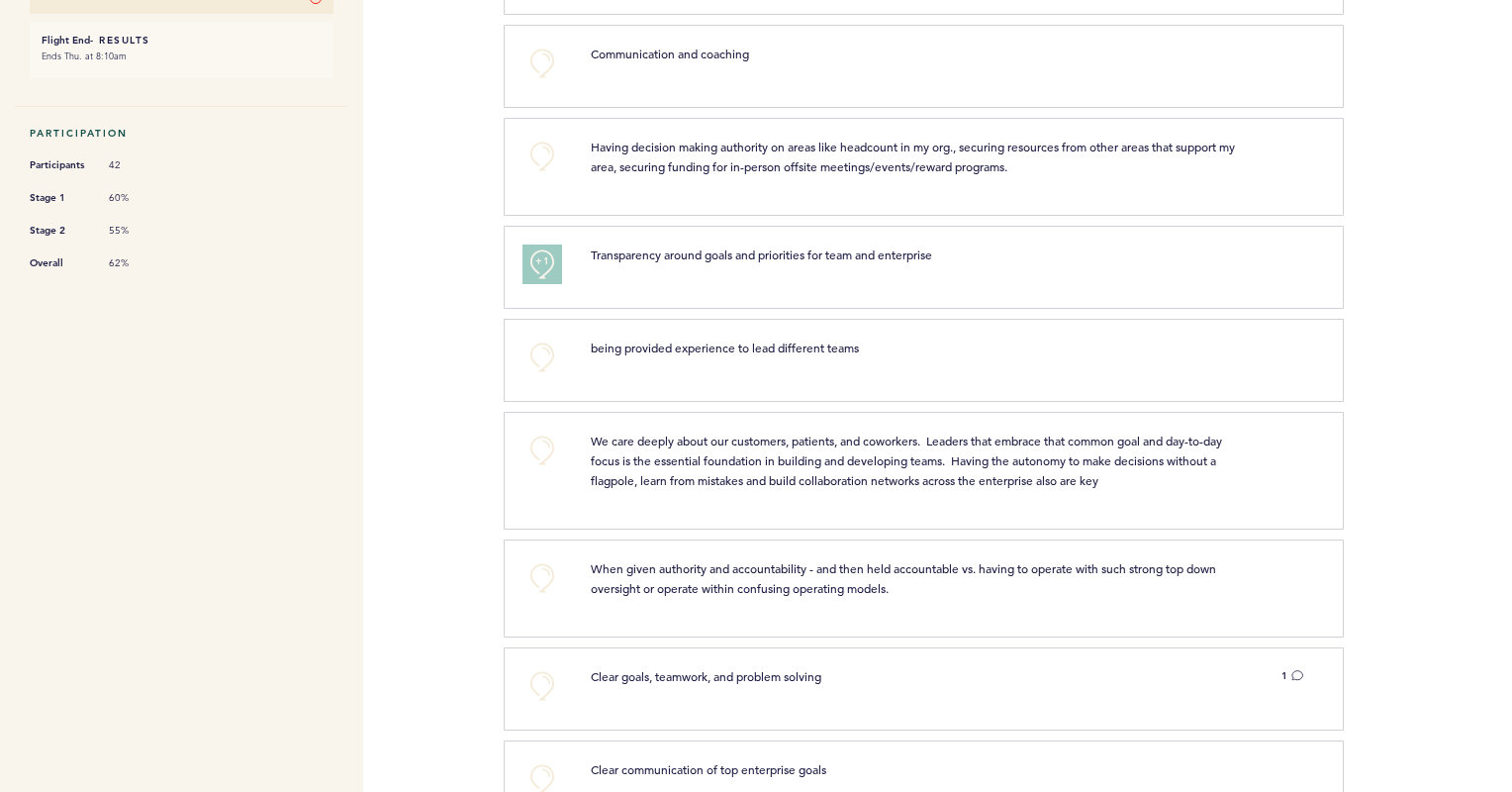 scroll, scrollTop: 515, scrollLeft: 0, axis: vertical 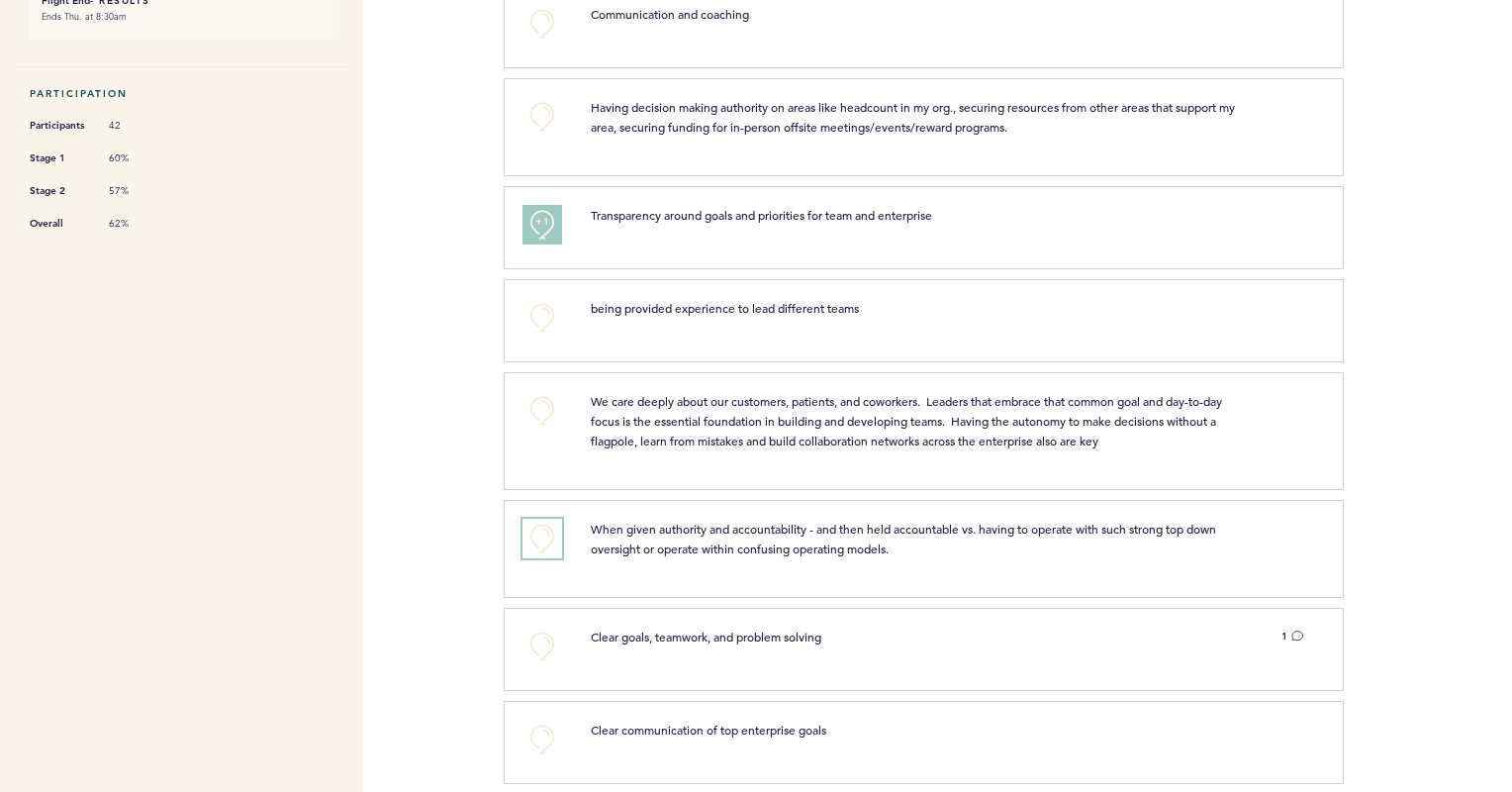 click on "+0" at bounding box center (542, 539) 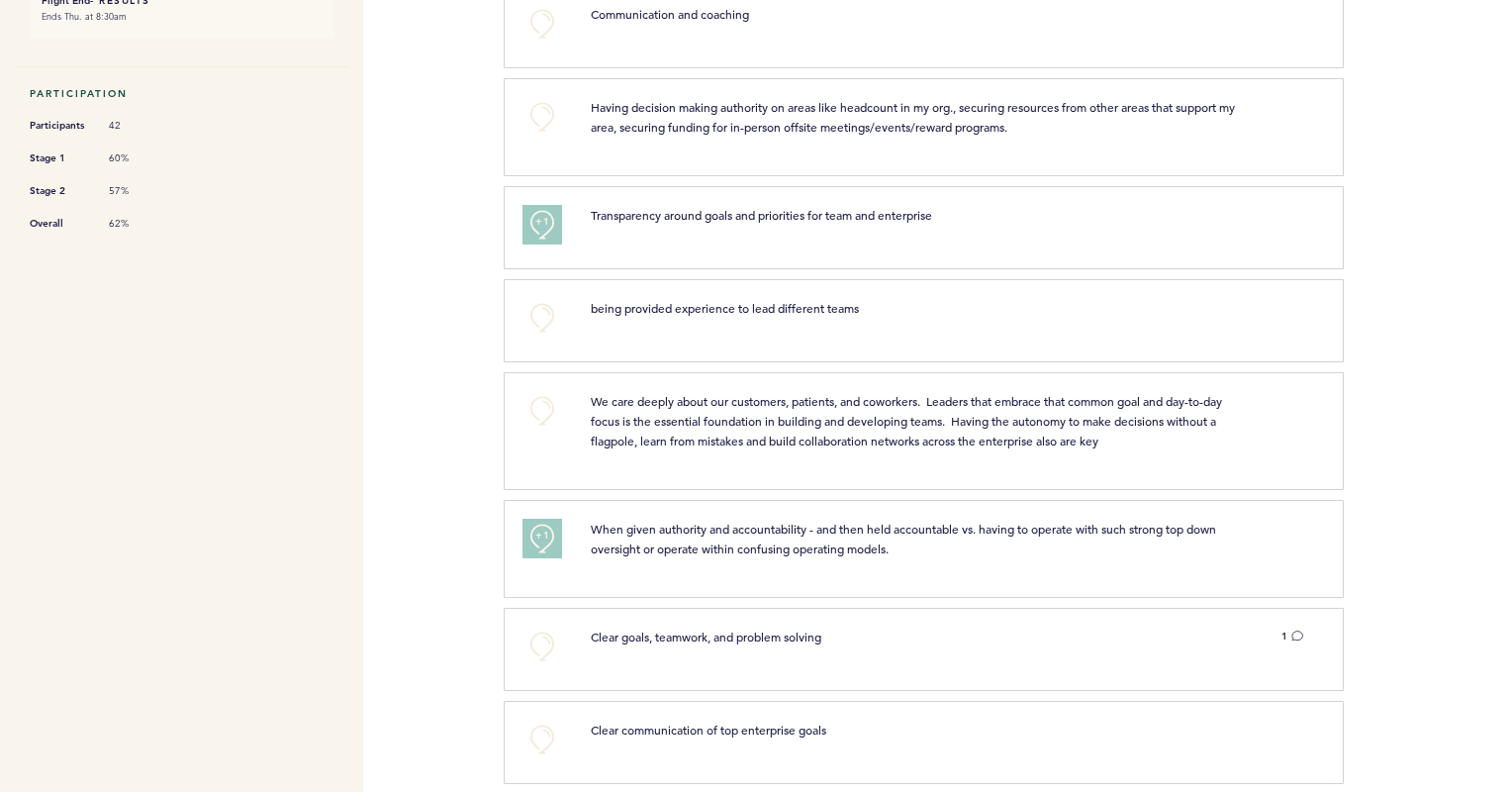 click at bounding box center (1428, 439) 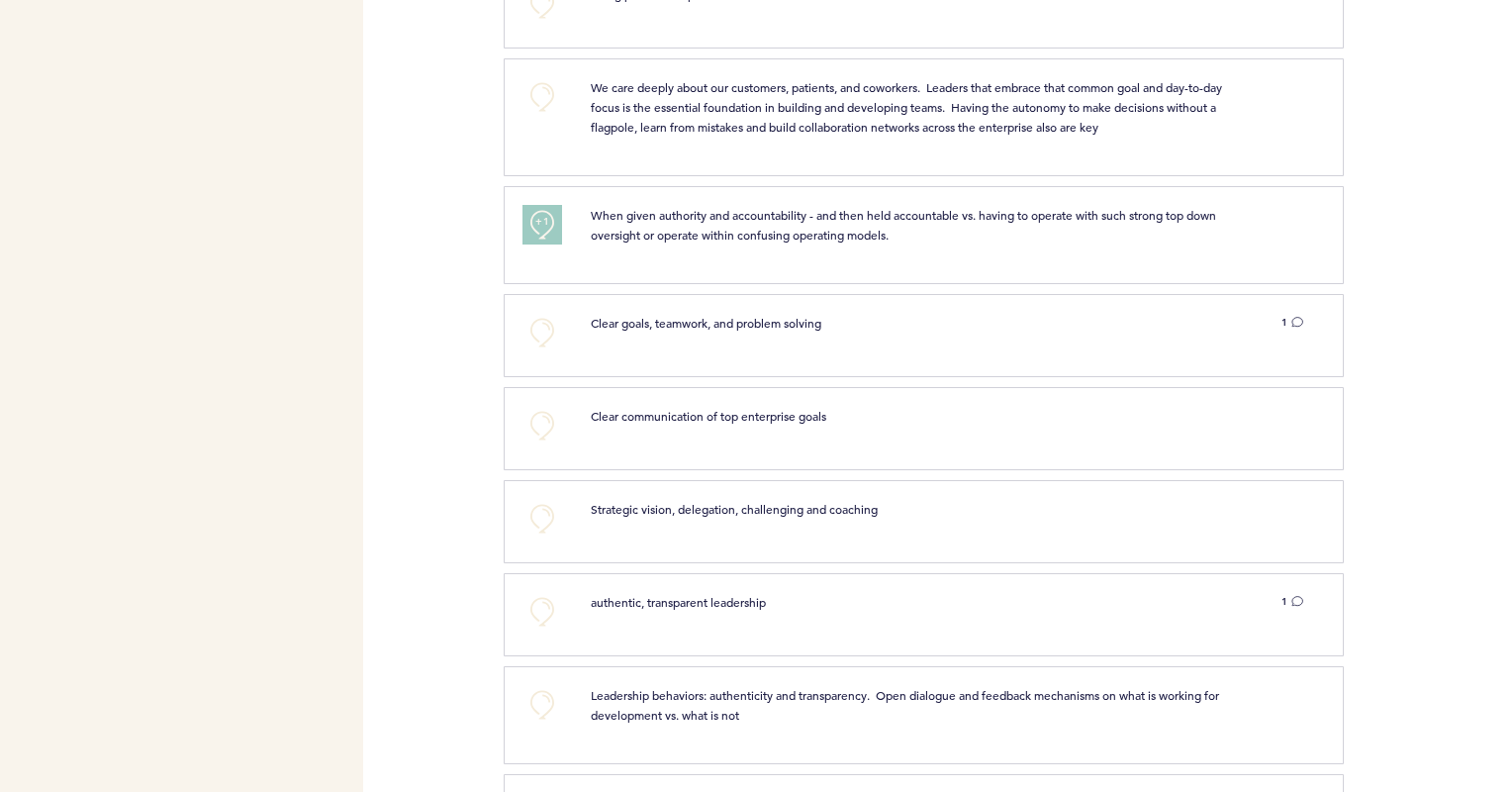 scroll, scrollTop: 832, scrollLeft: 0, axis: vertical 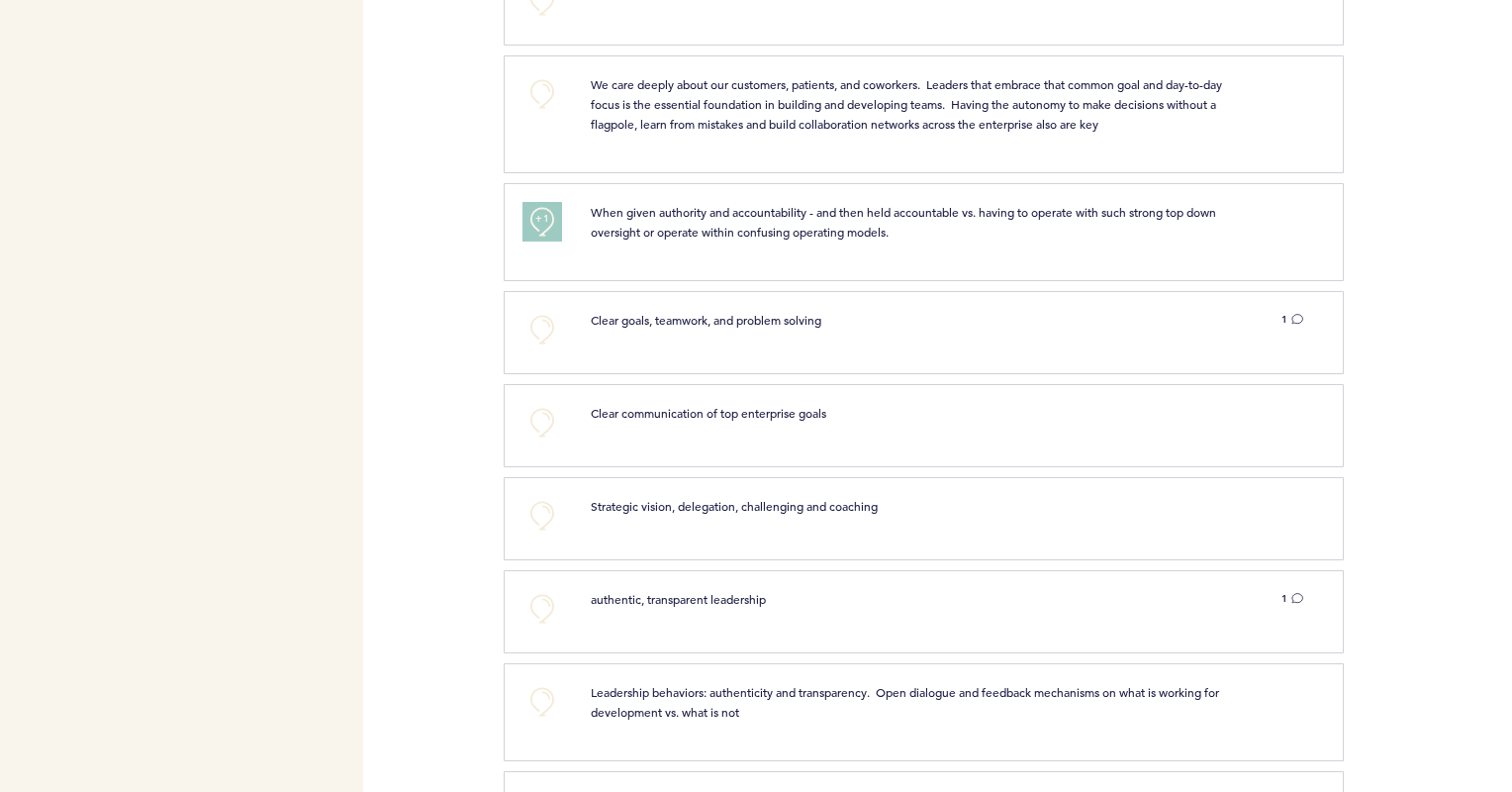 click at bounding box center [1428, 433] 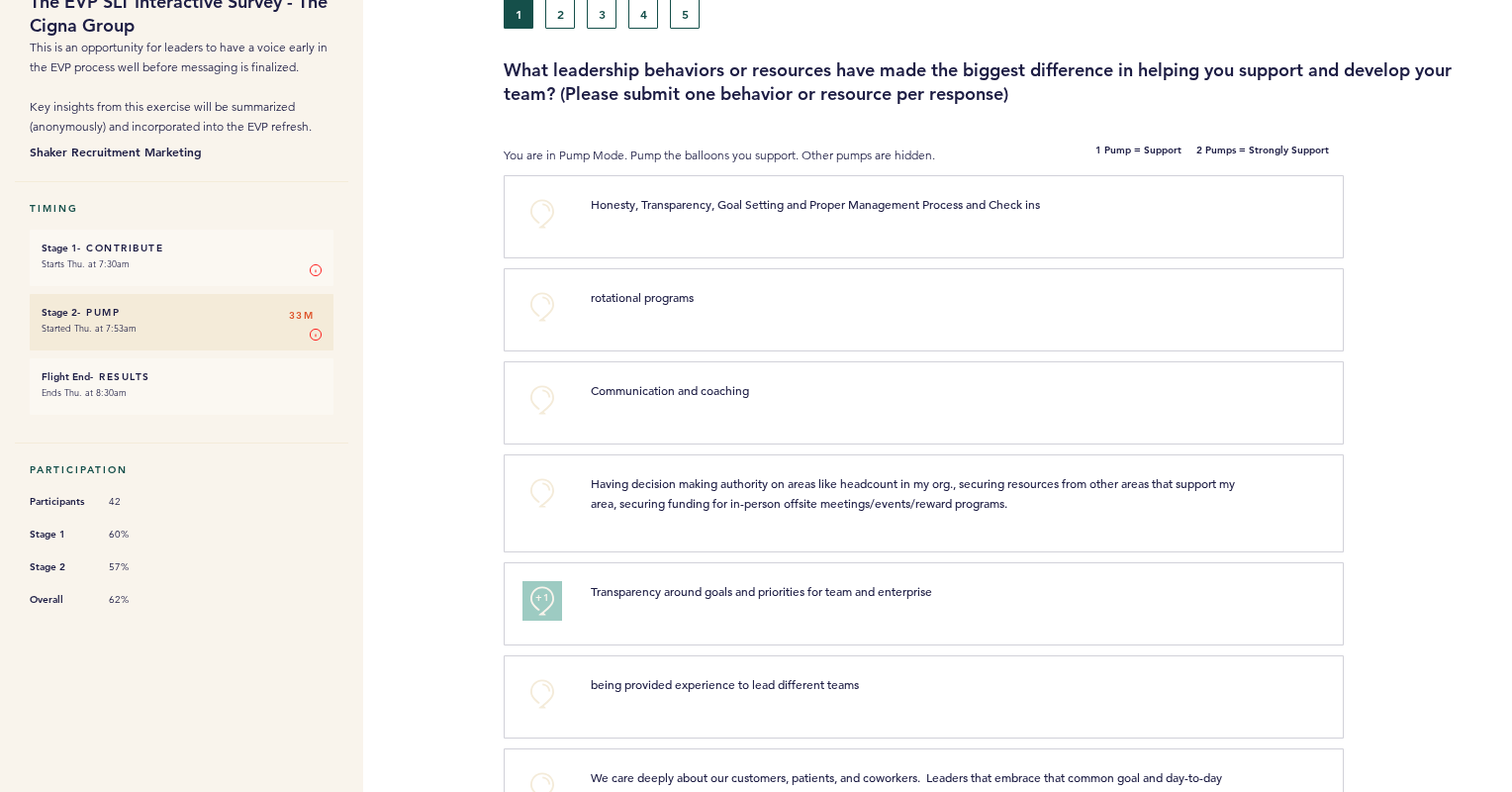 scroll, scrollTop: 0, scrollLeft: 0, axis: both 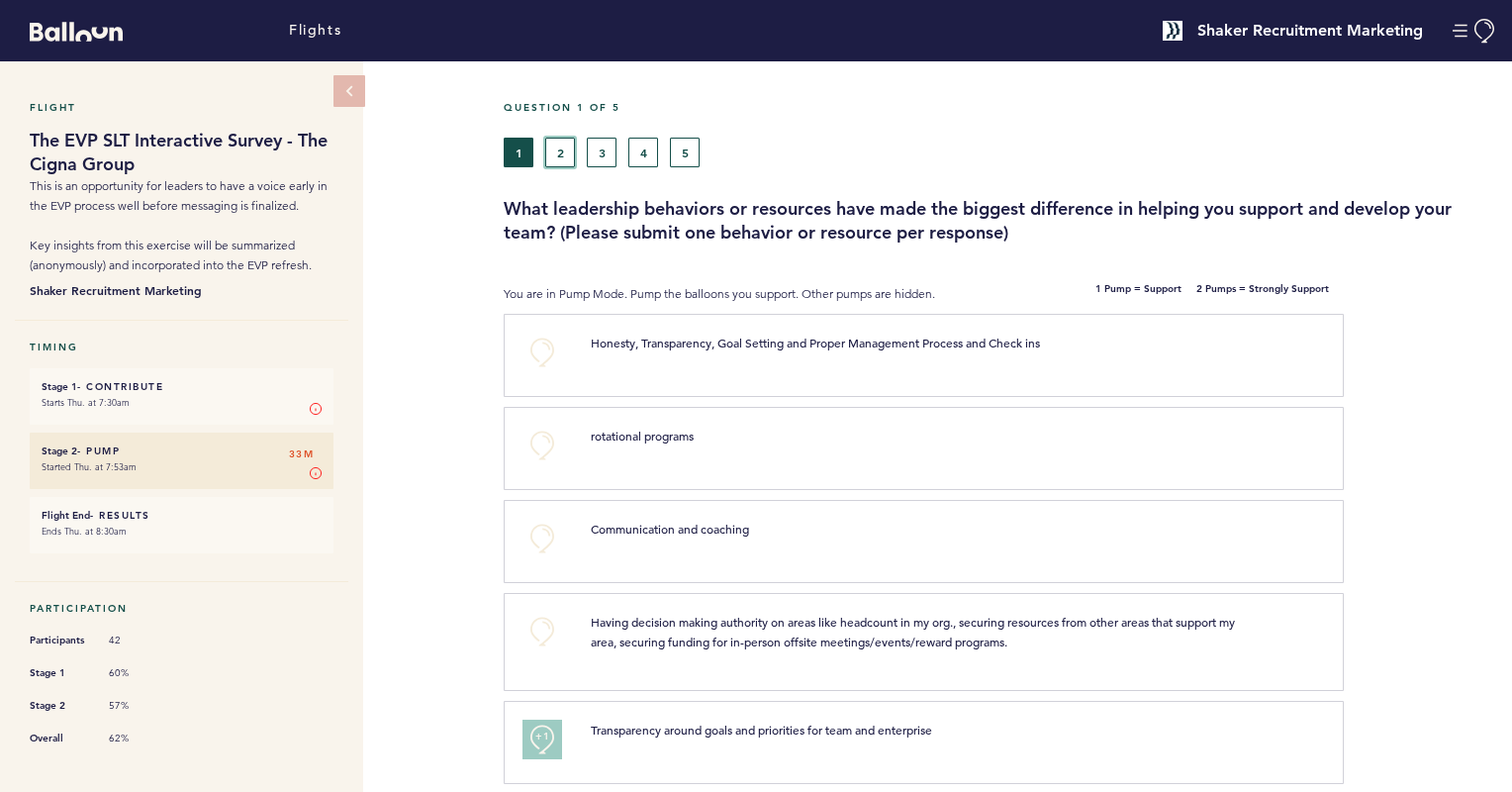 click on "2" at bounding box center [560, 152] 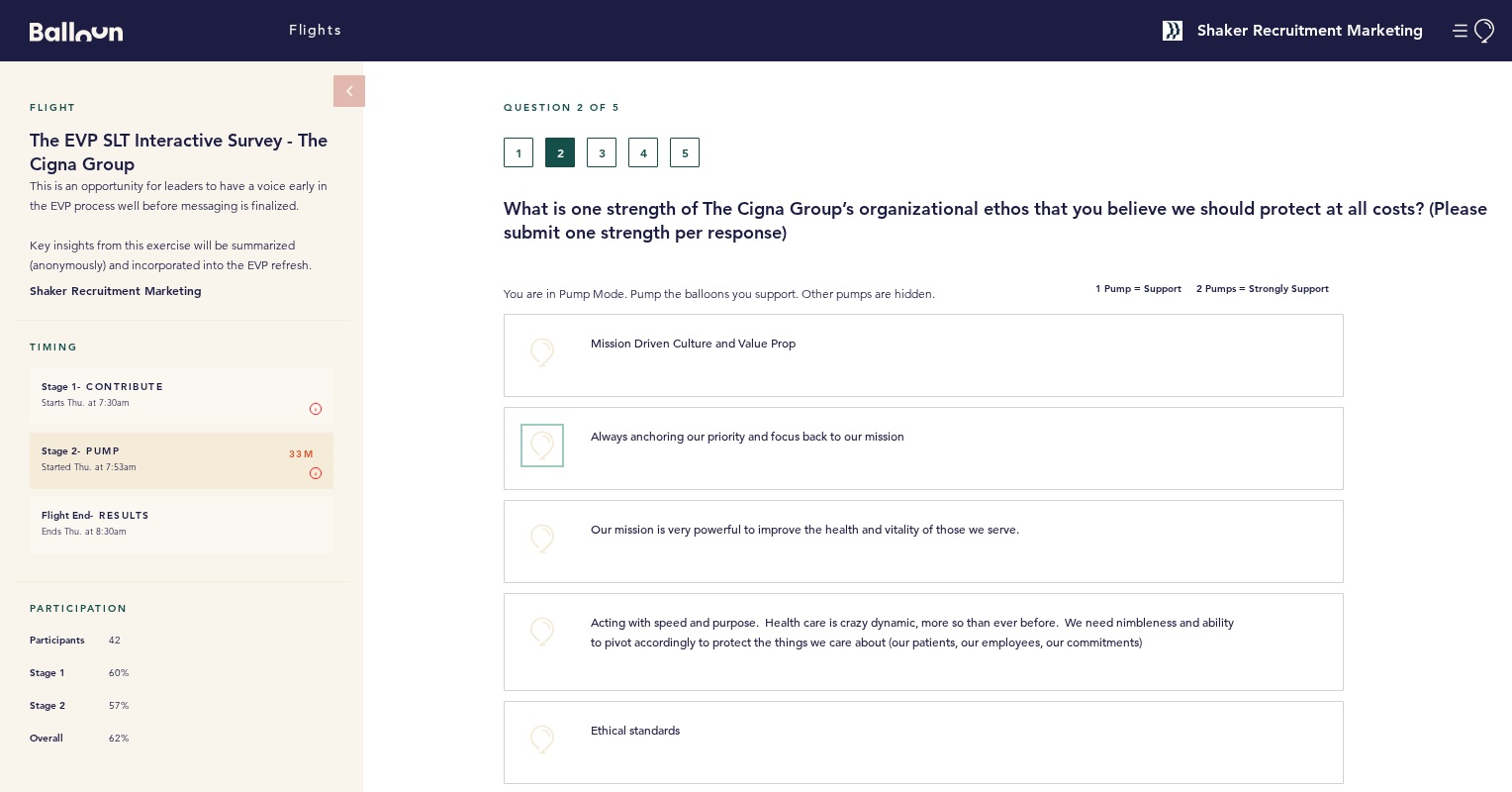 click on "+0" at bounding box center [542, 446] 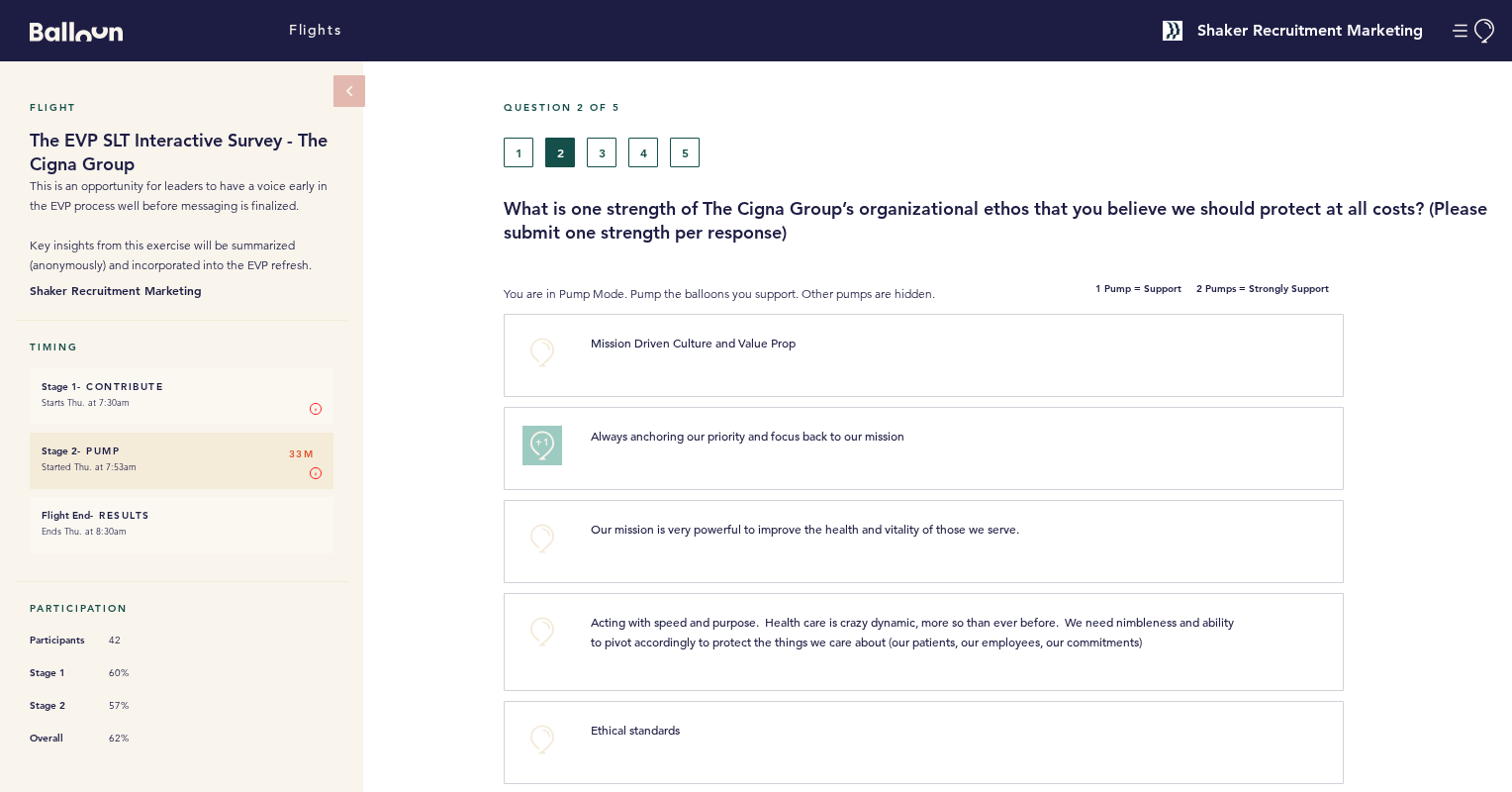 click at bounding box center [1428, 362] 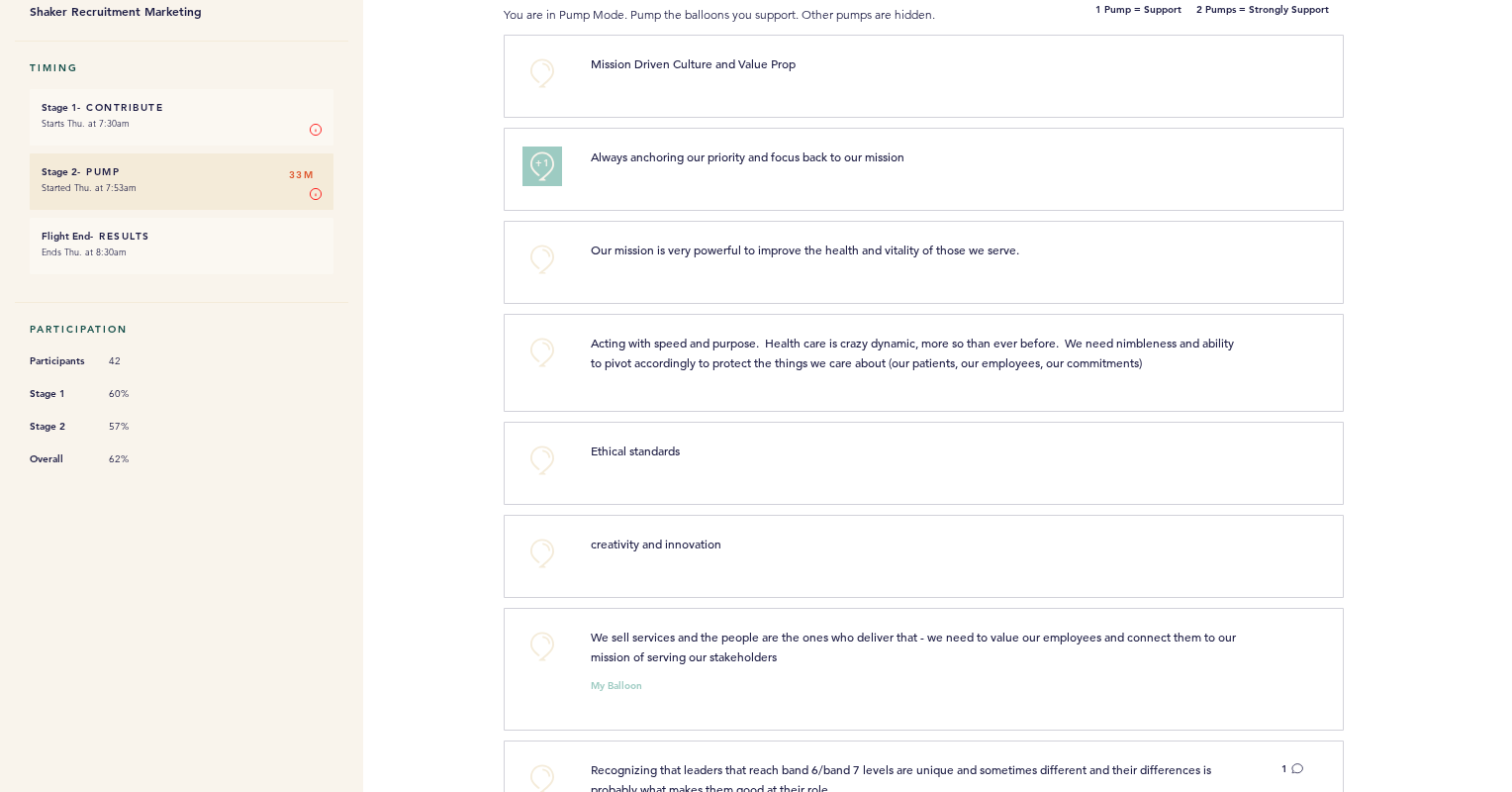 scroll, scrollTop: 317, scrollLeft: 0, axis: vertical 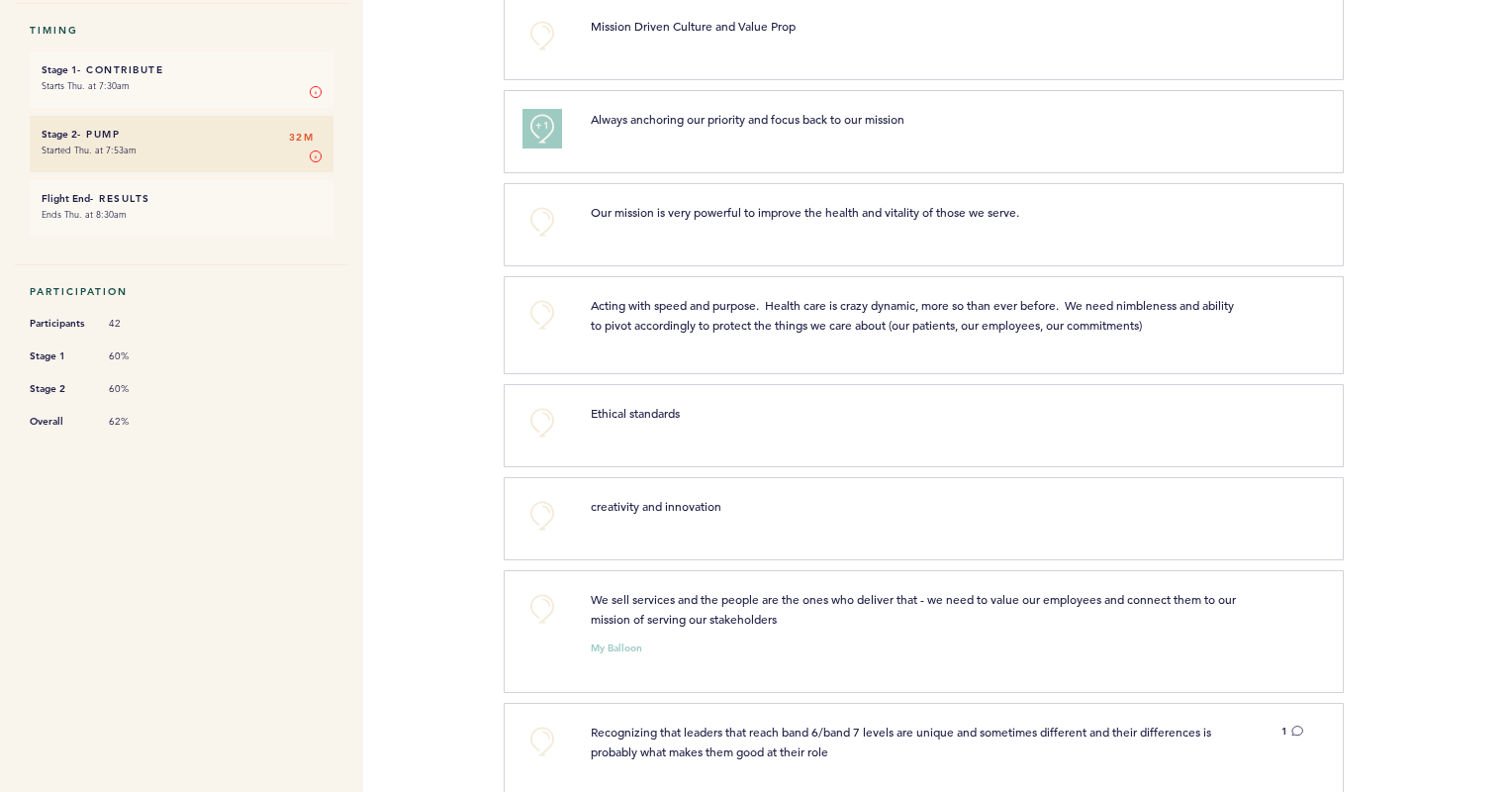 click at bounding box center (1428, 433) 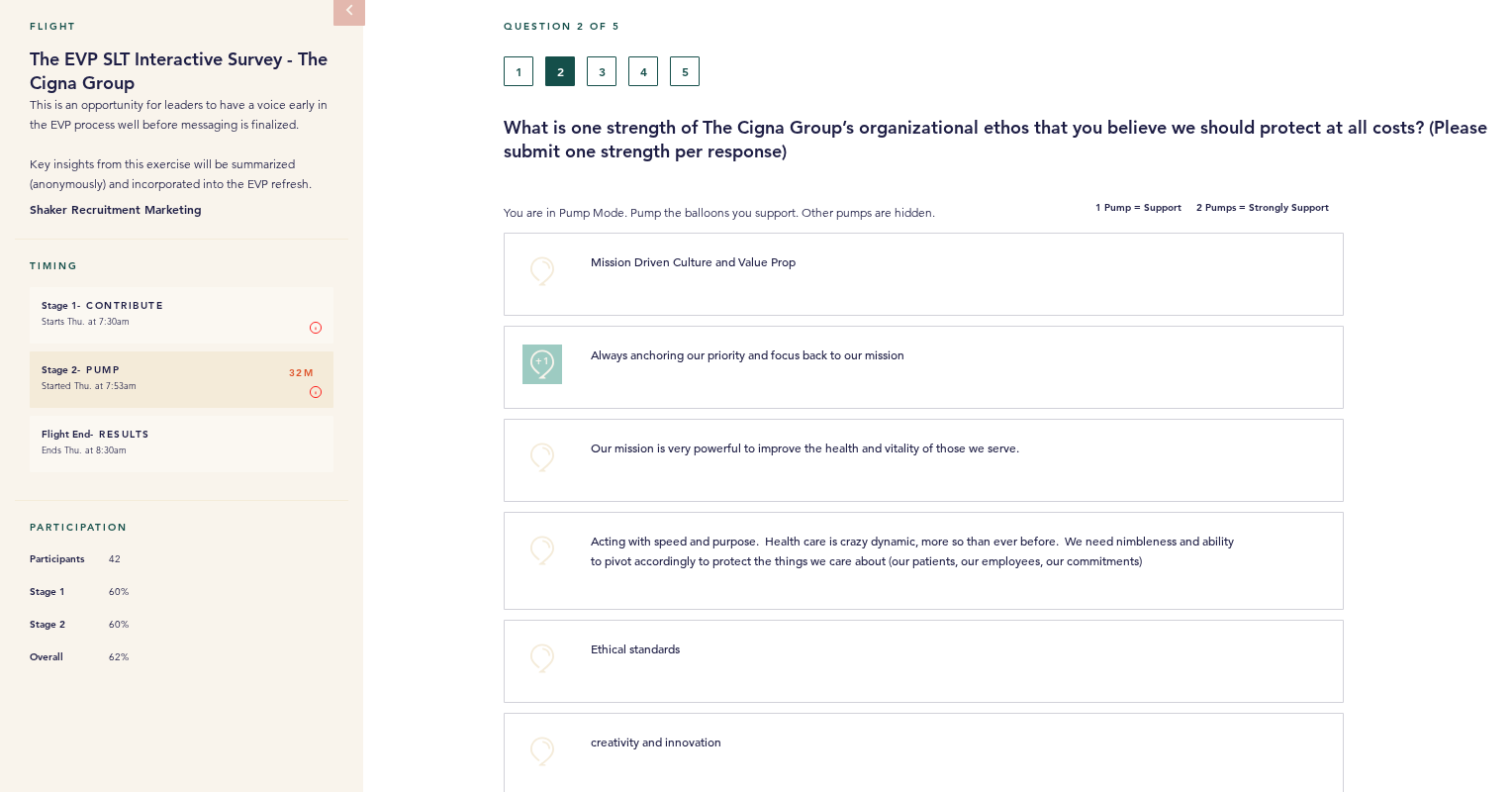 scroll, scrollTop: 0, scrollLeft: 0, axis: both 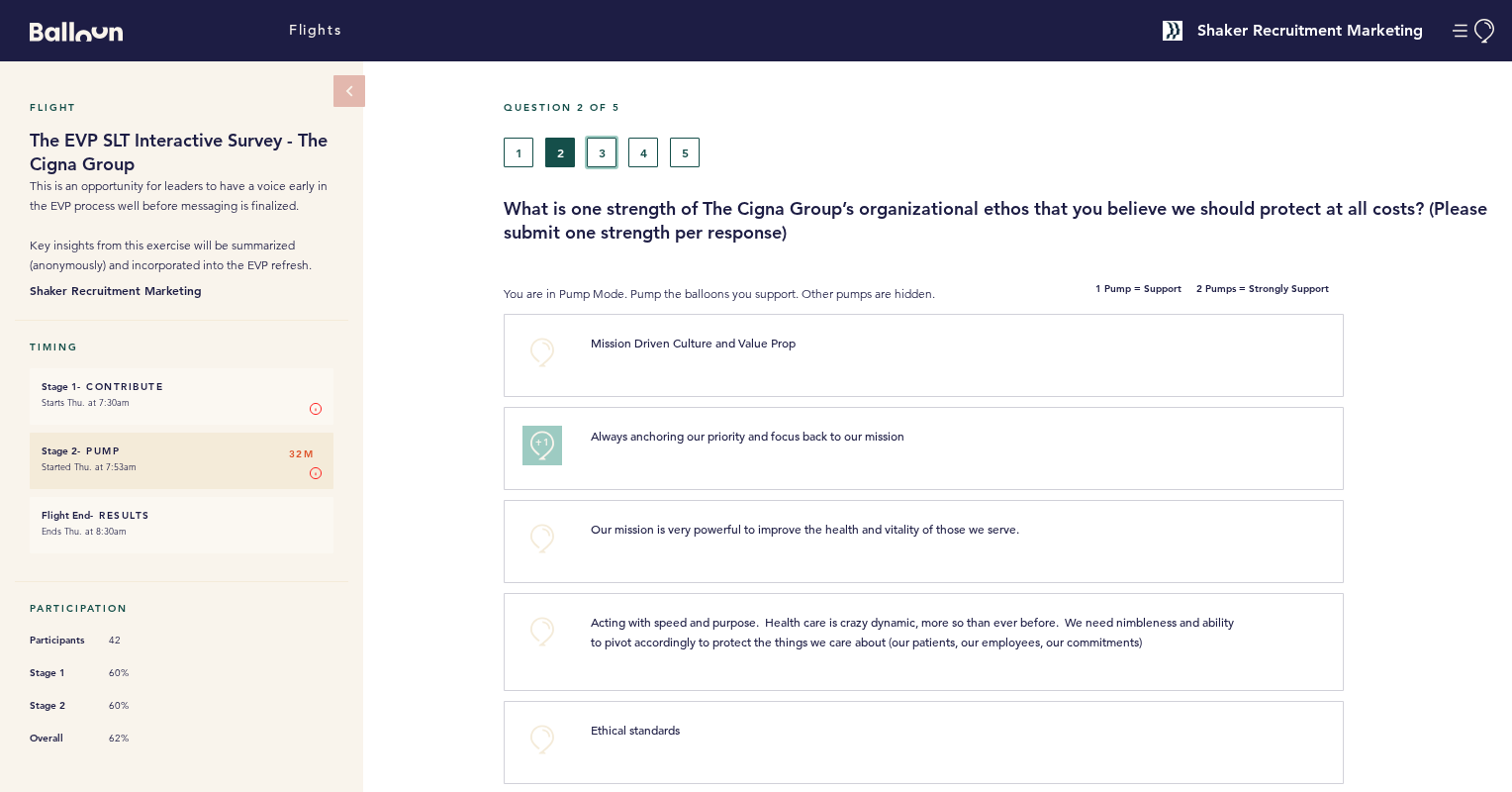 click on "3" at bounding box center (602, 152) 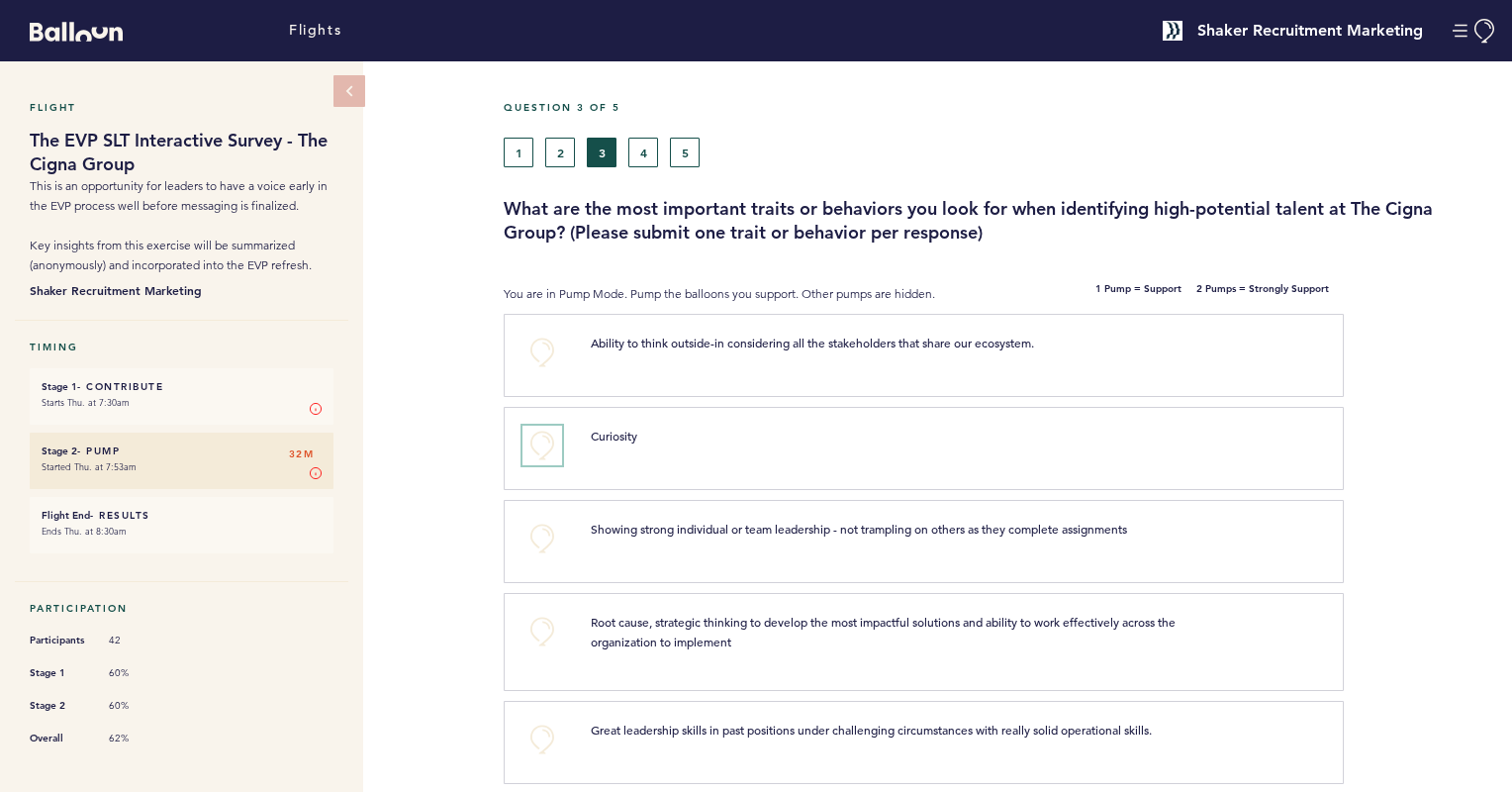 click on "+0" at bounding box center [542, 446] 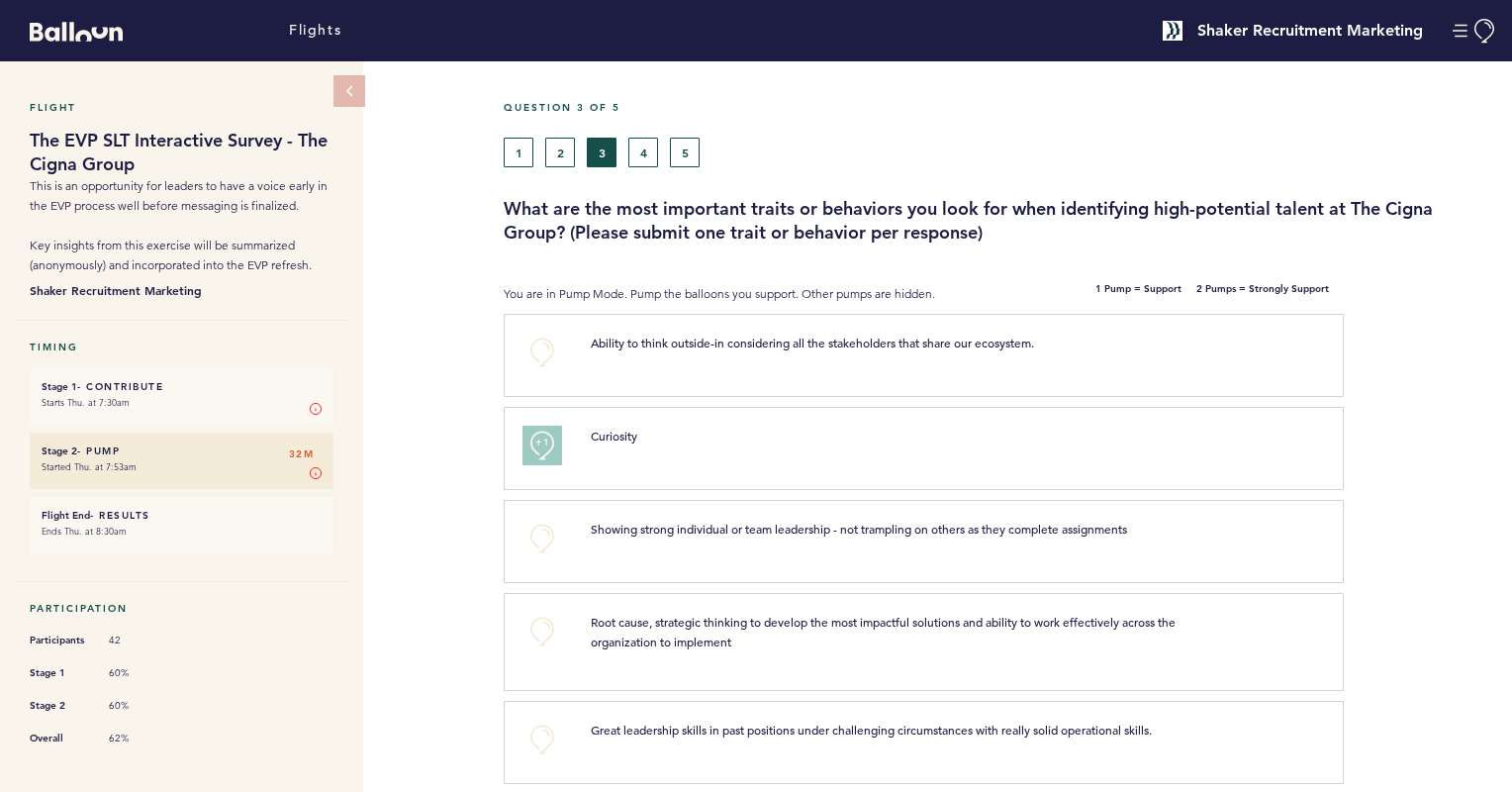 click at bounding box center [1428, 548] 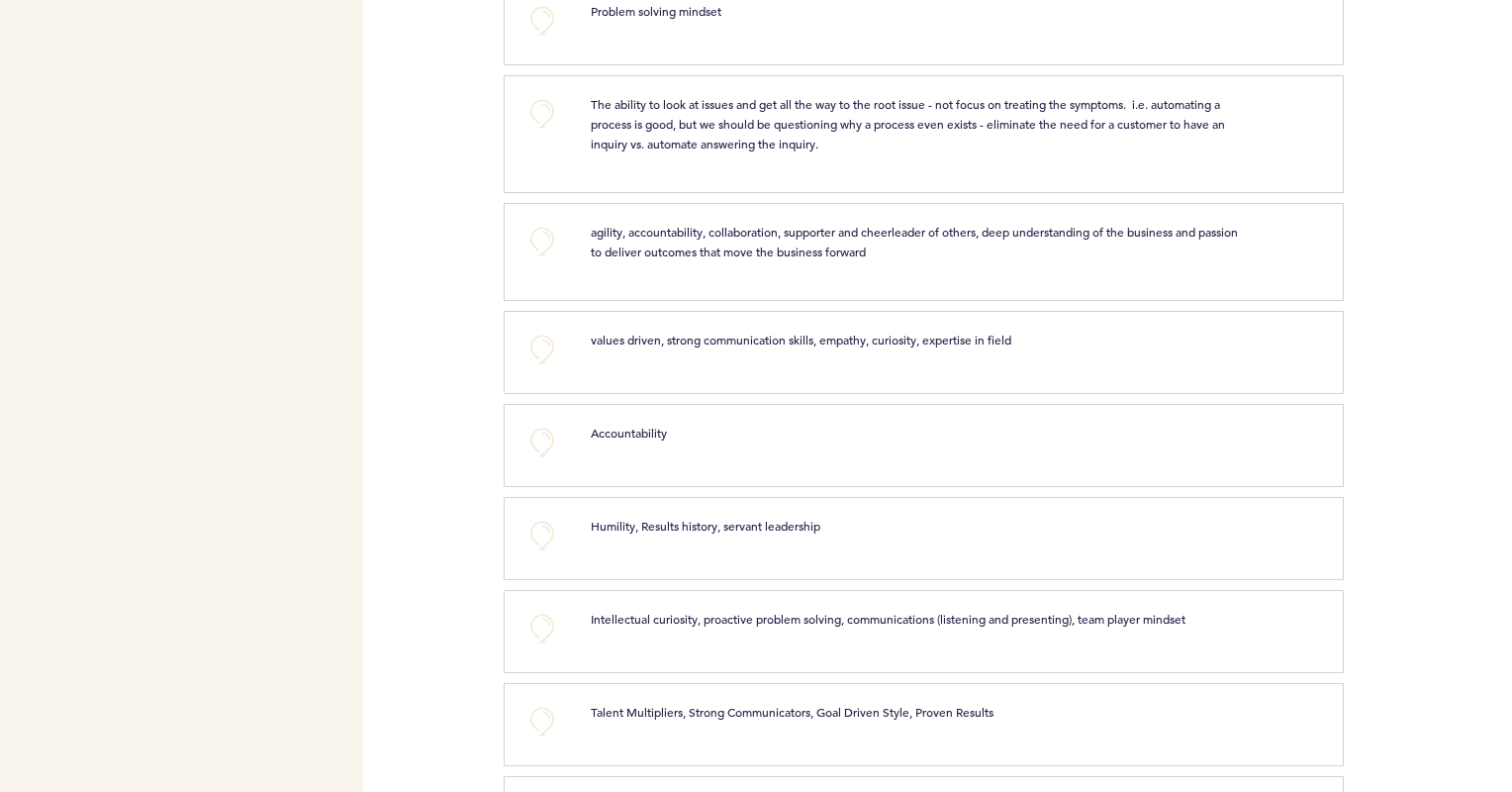 scroll, scrollTop: 1544, scrollLeft: 0, axis: vertical 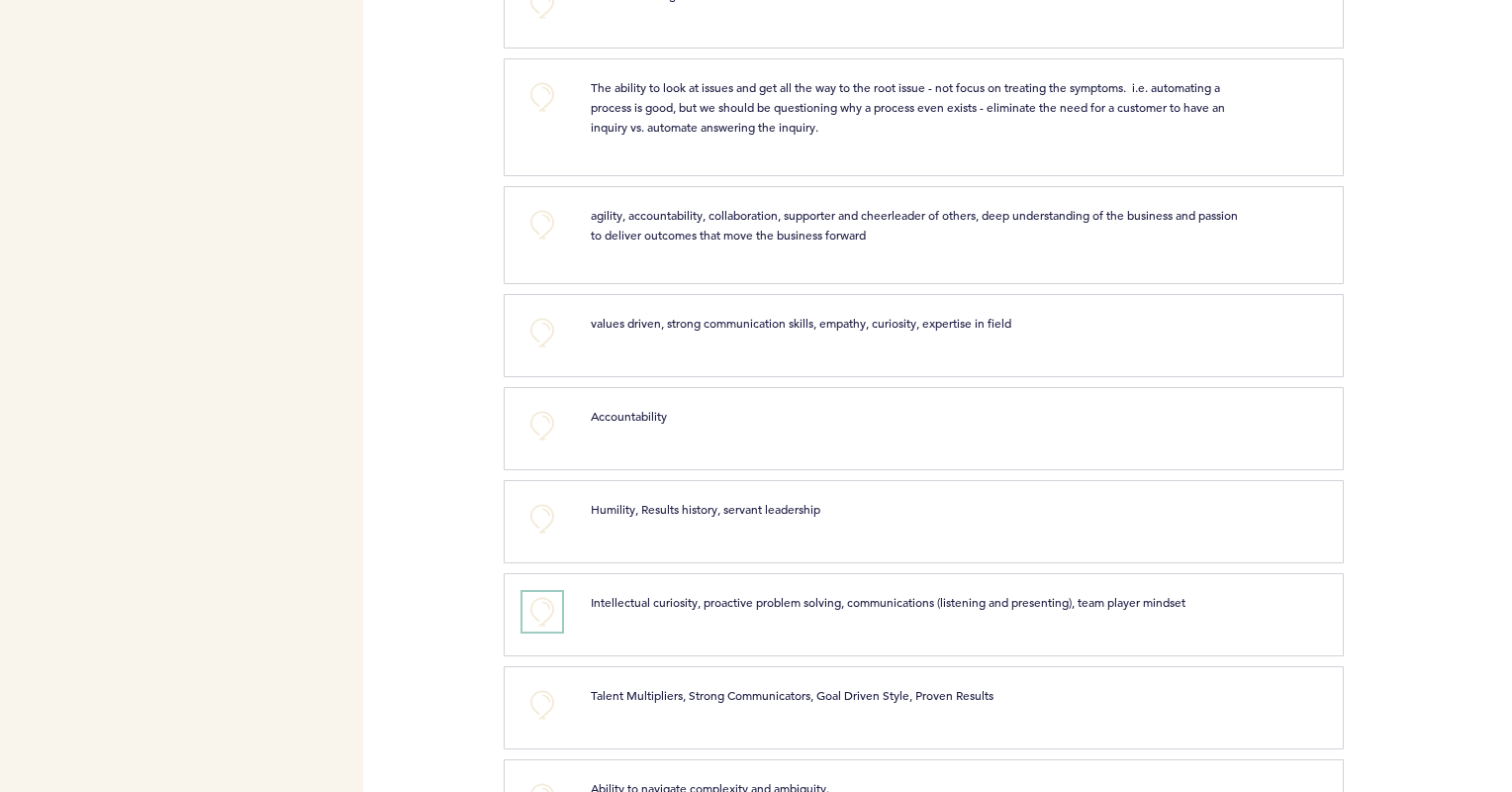 click on "+0" at bounding box center (542, 612) 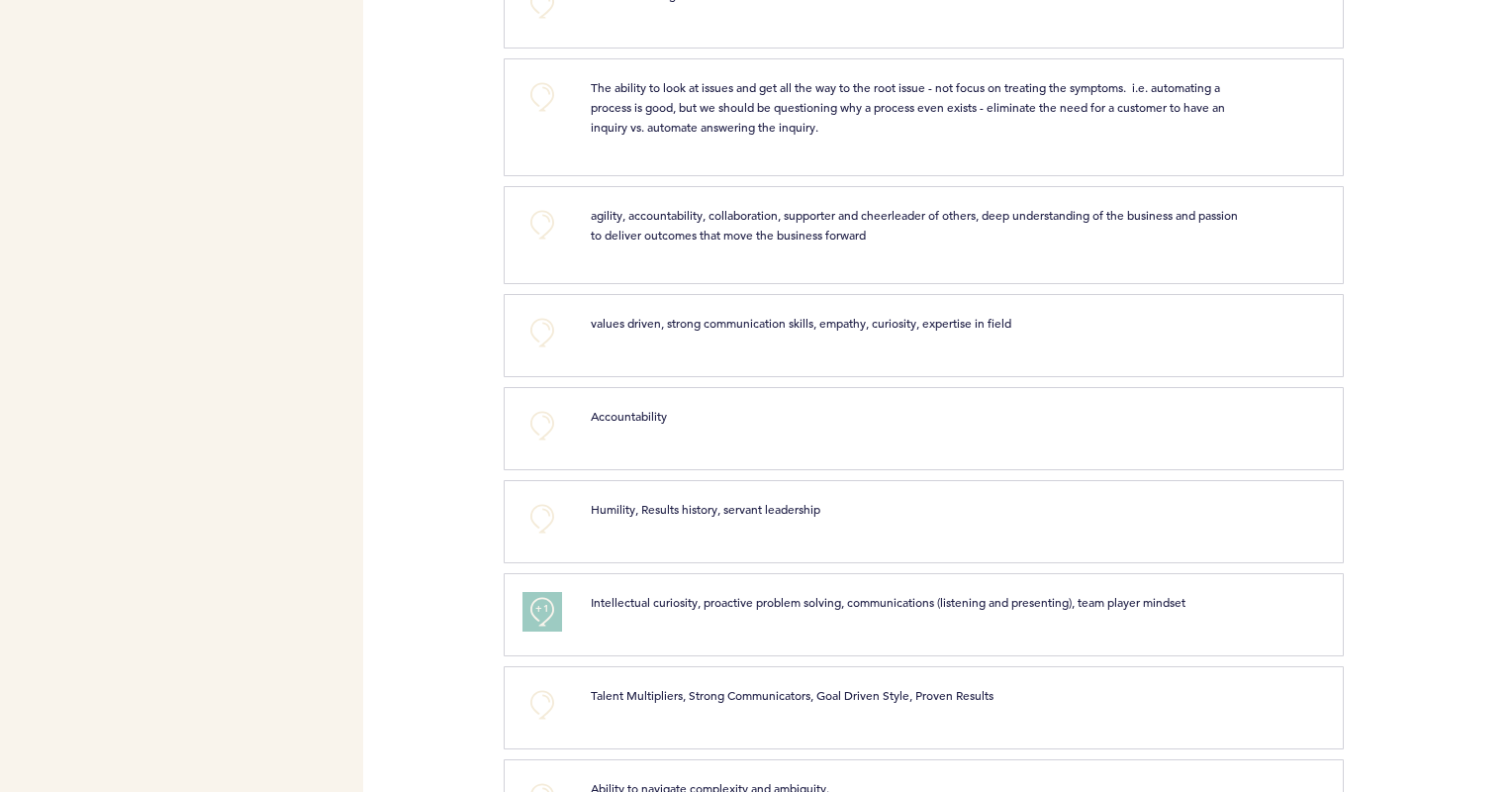 click at bounding box center (1428, 436) 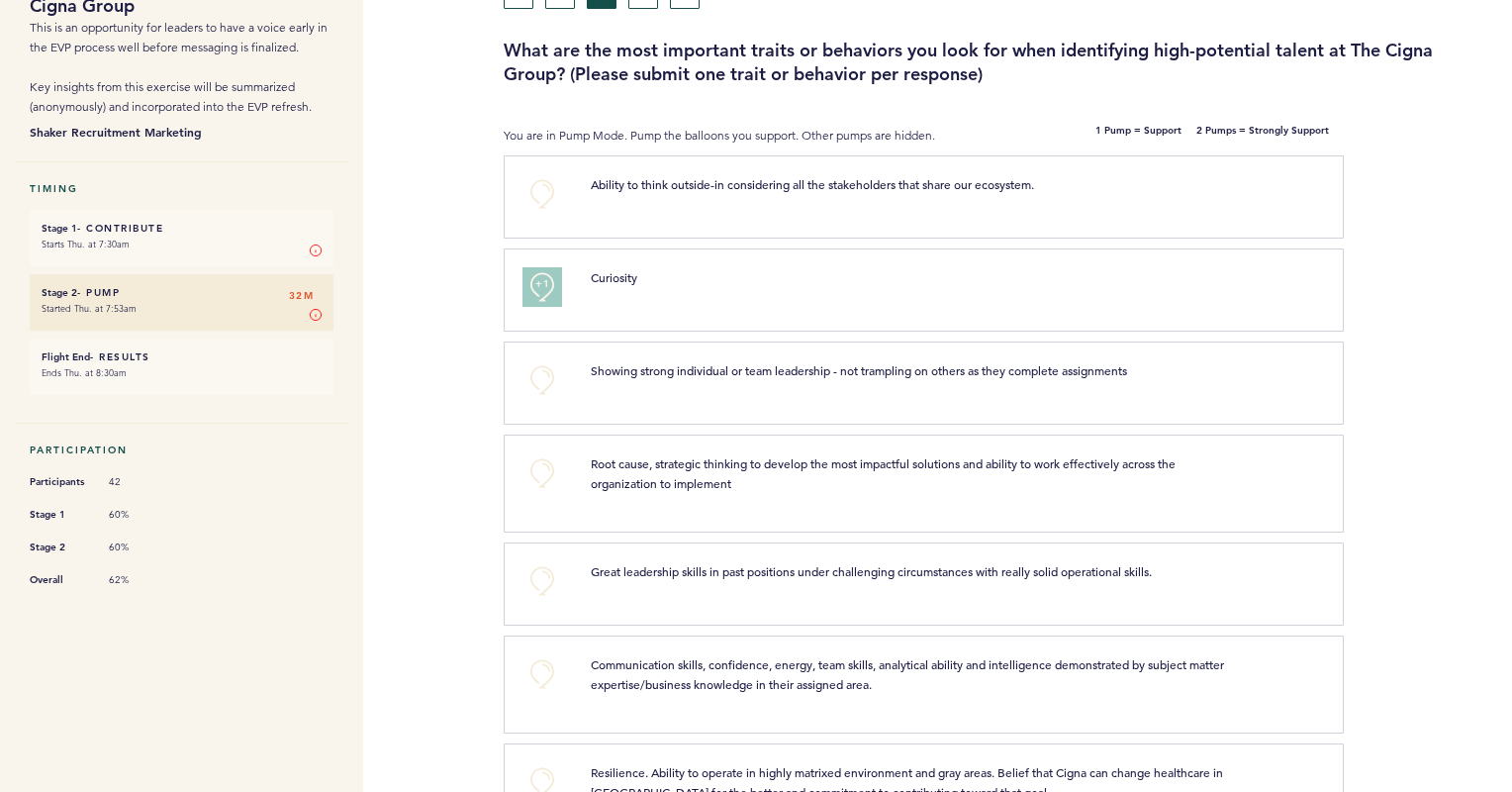 scroll, scrollTop: 0, scrollLeft: 0, axis: both 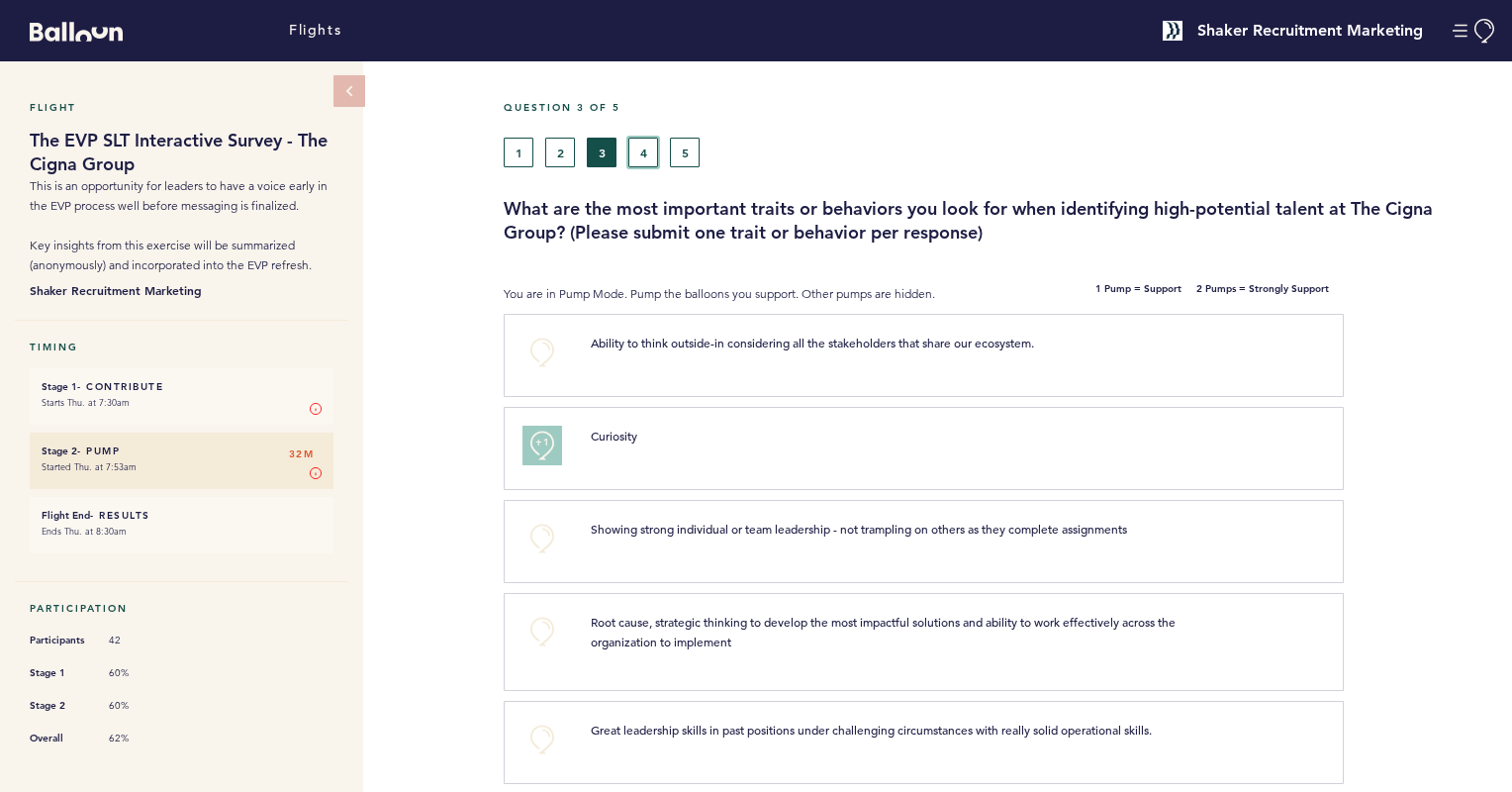 click on "4" at bounding box center [643, 152] 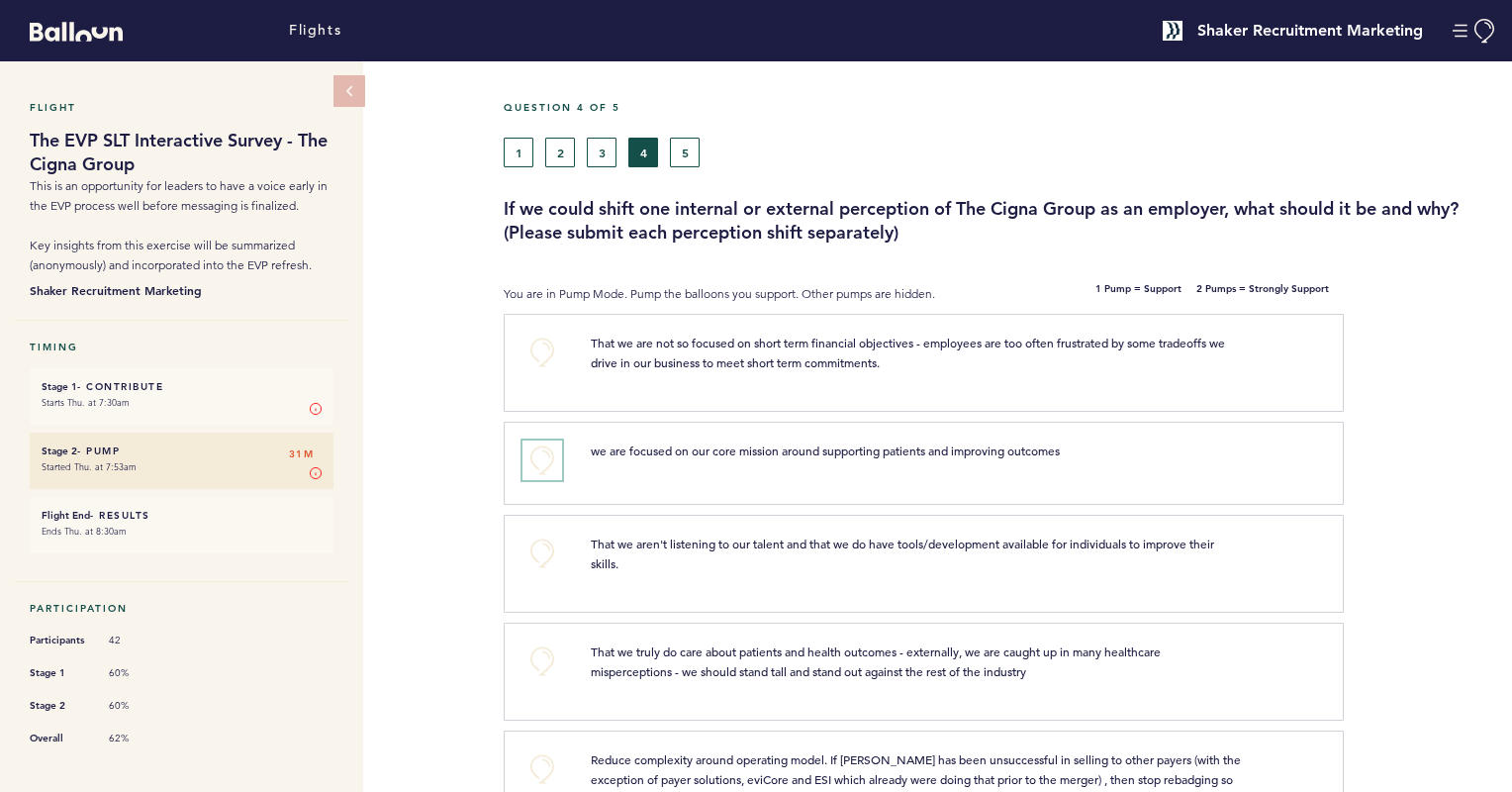 click on "+0" at bounding box center [542, 460] 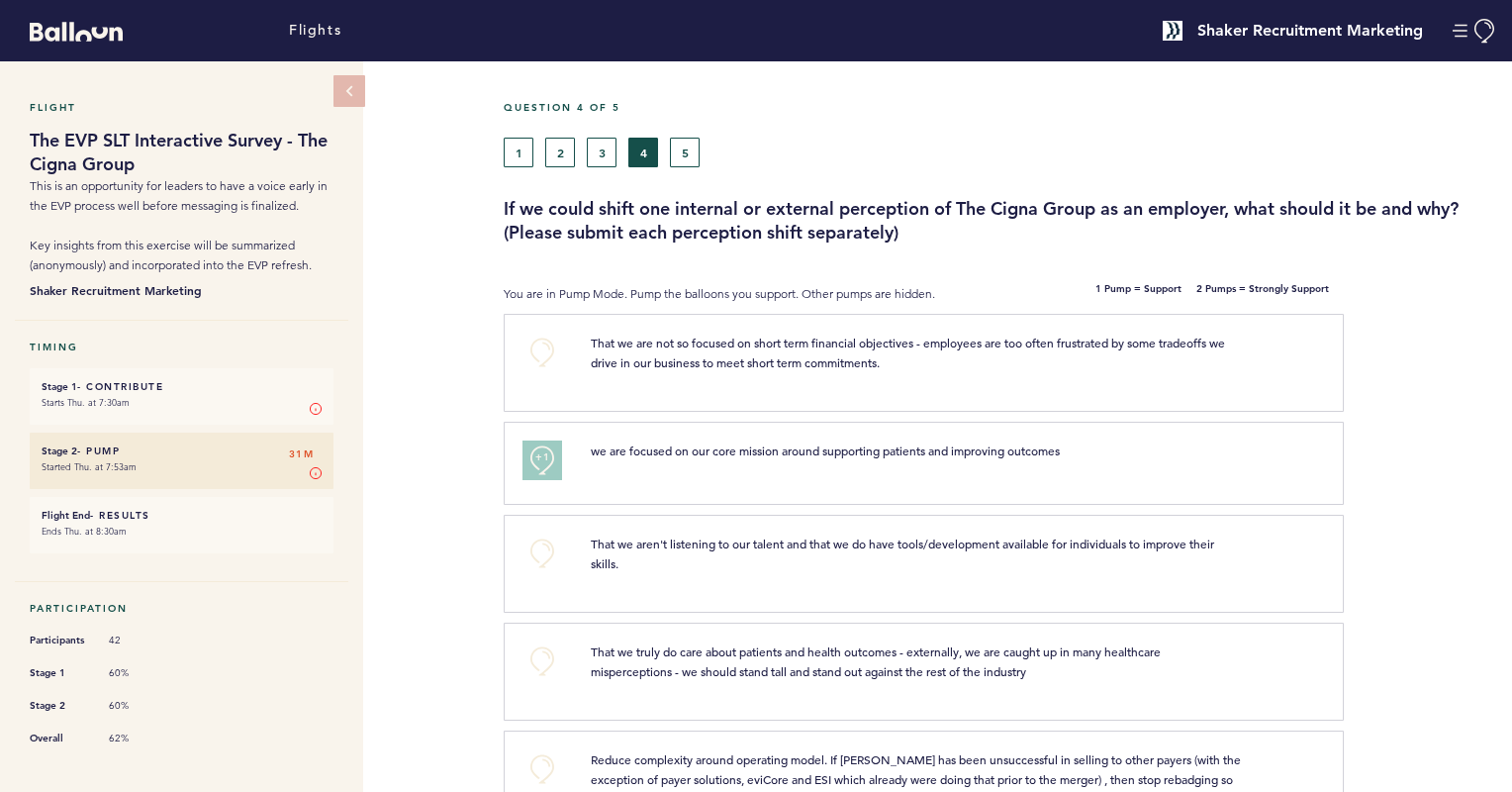 click at bounding box center (1428, 571) 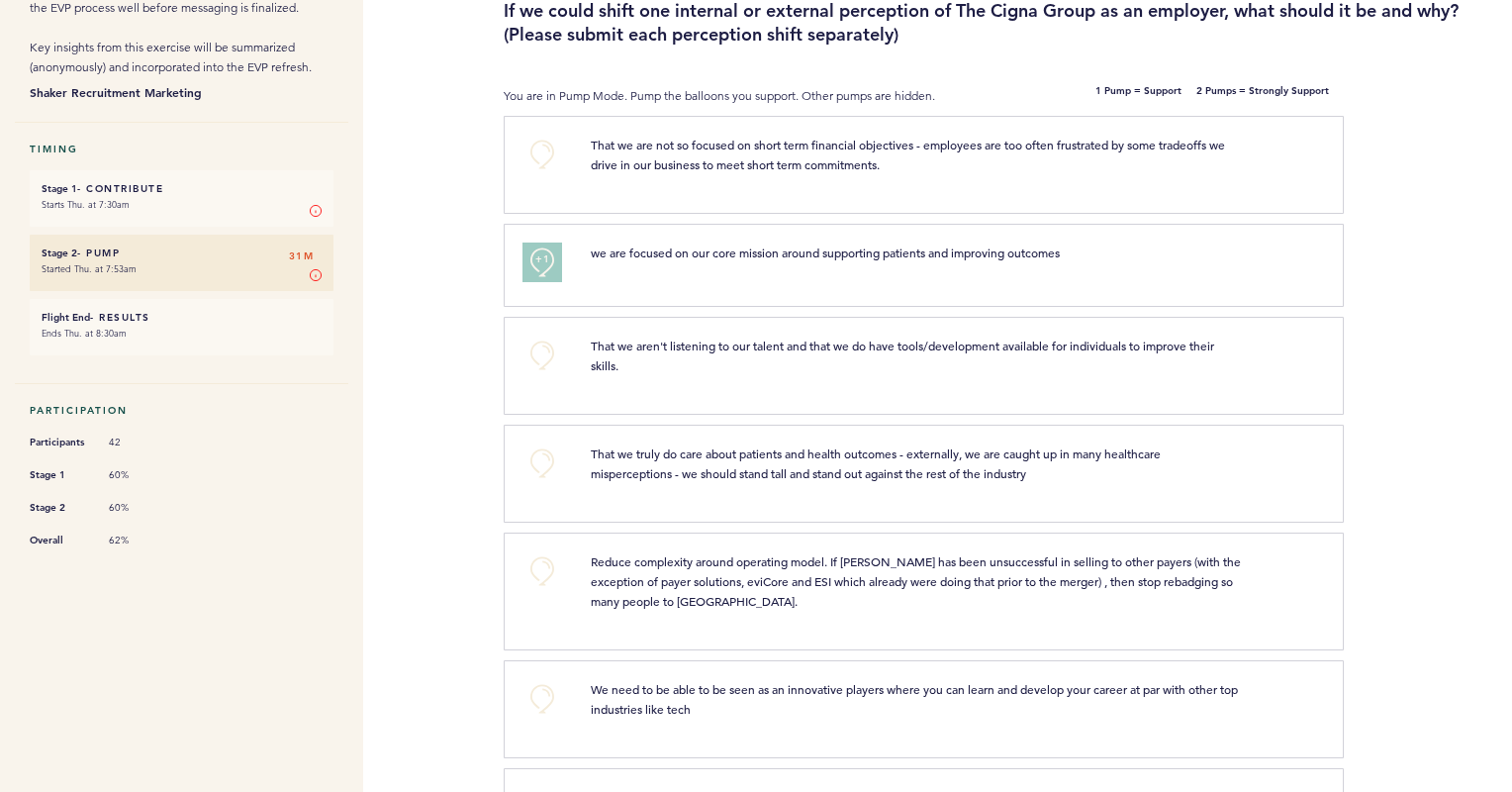 scroll, scrollTop: 238, scrollLeft: 0, axis: vertical 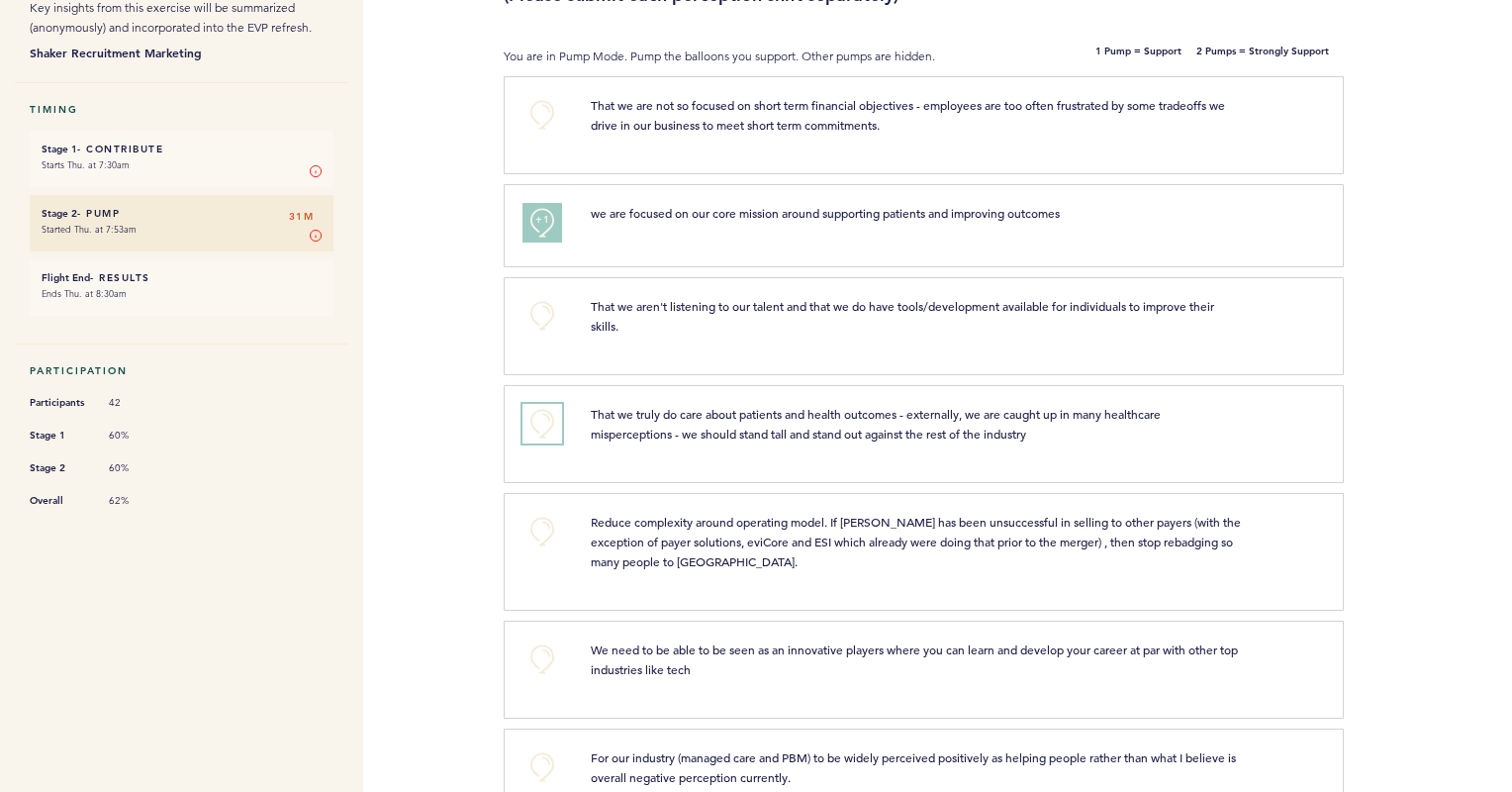click on "+0" at bounding box center [542, 424] 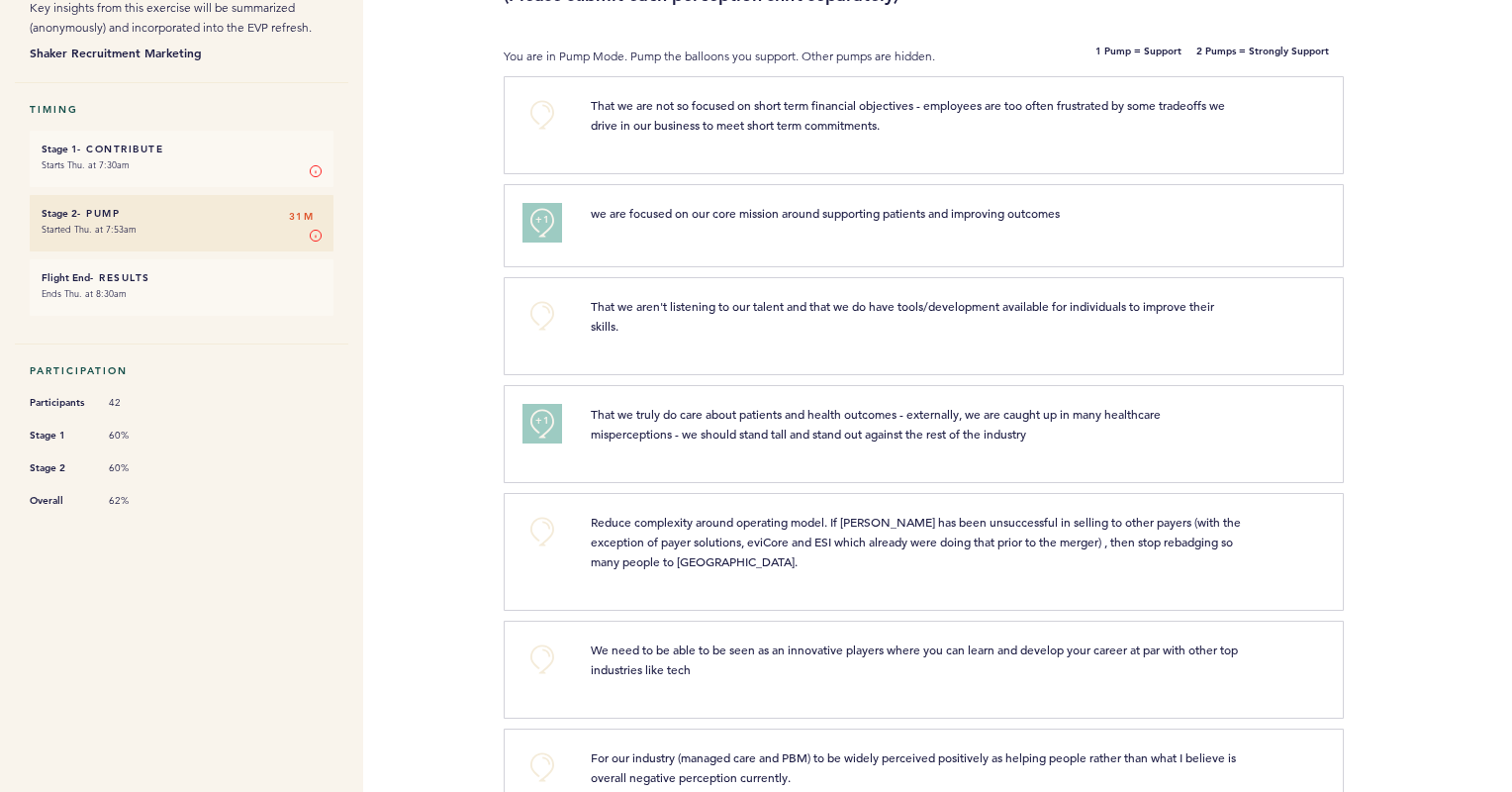 click at bounding box center (1428, 442) 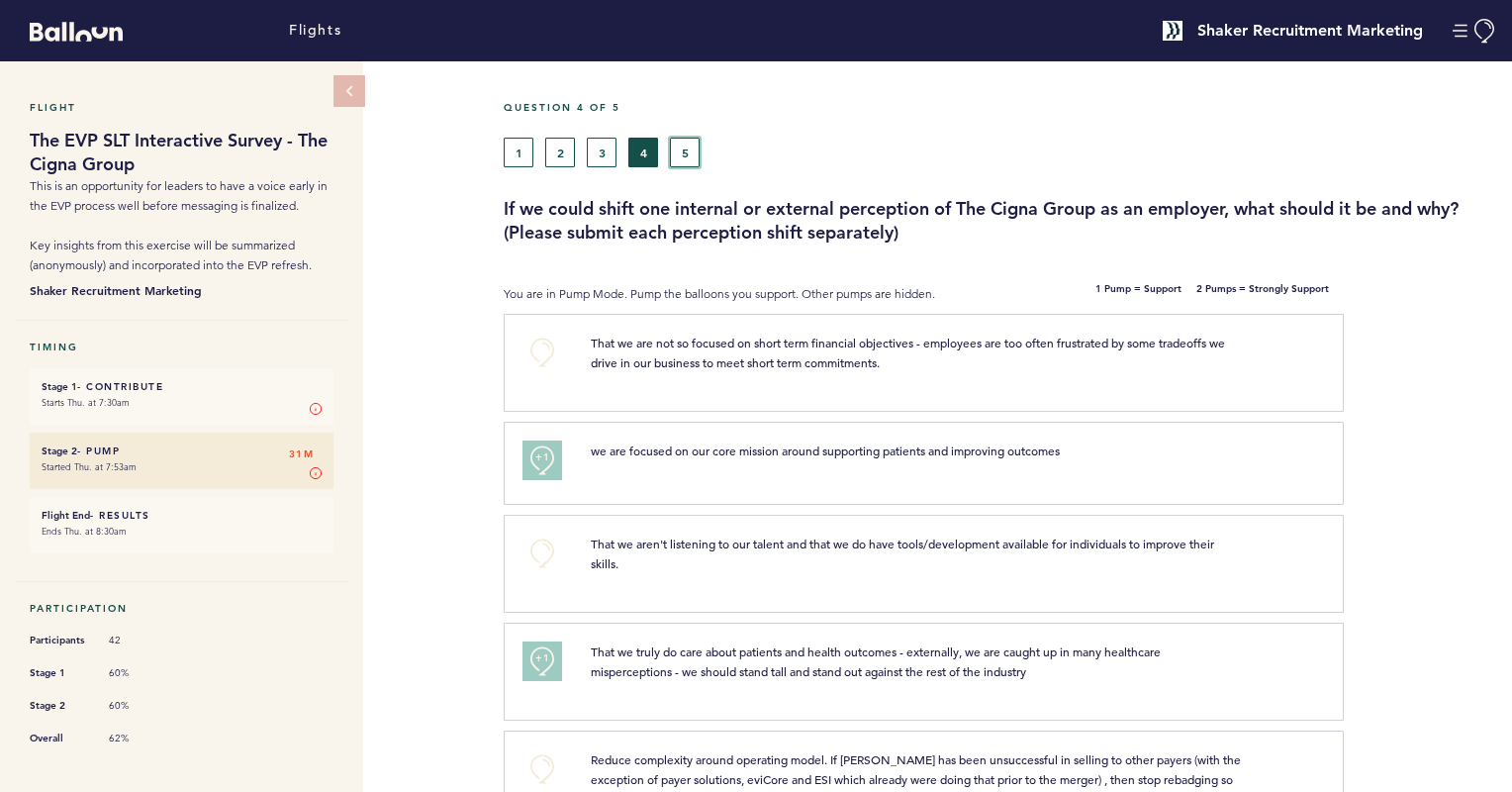 click on "5" at bounding box center (685, 152) 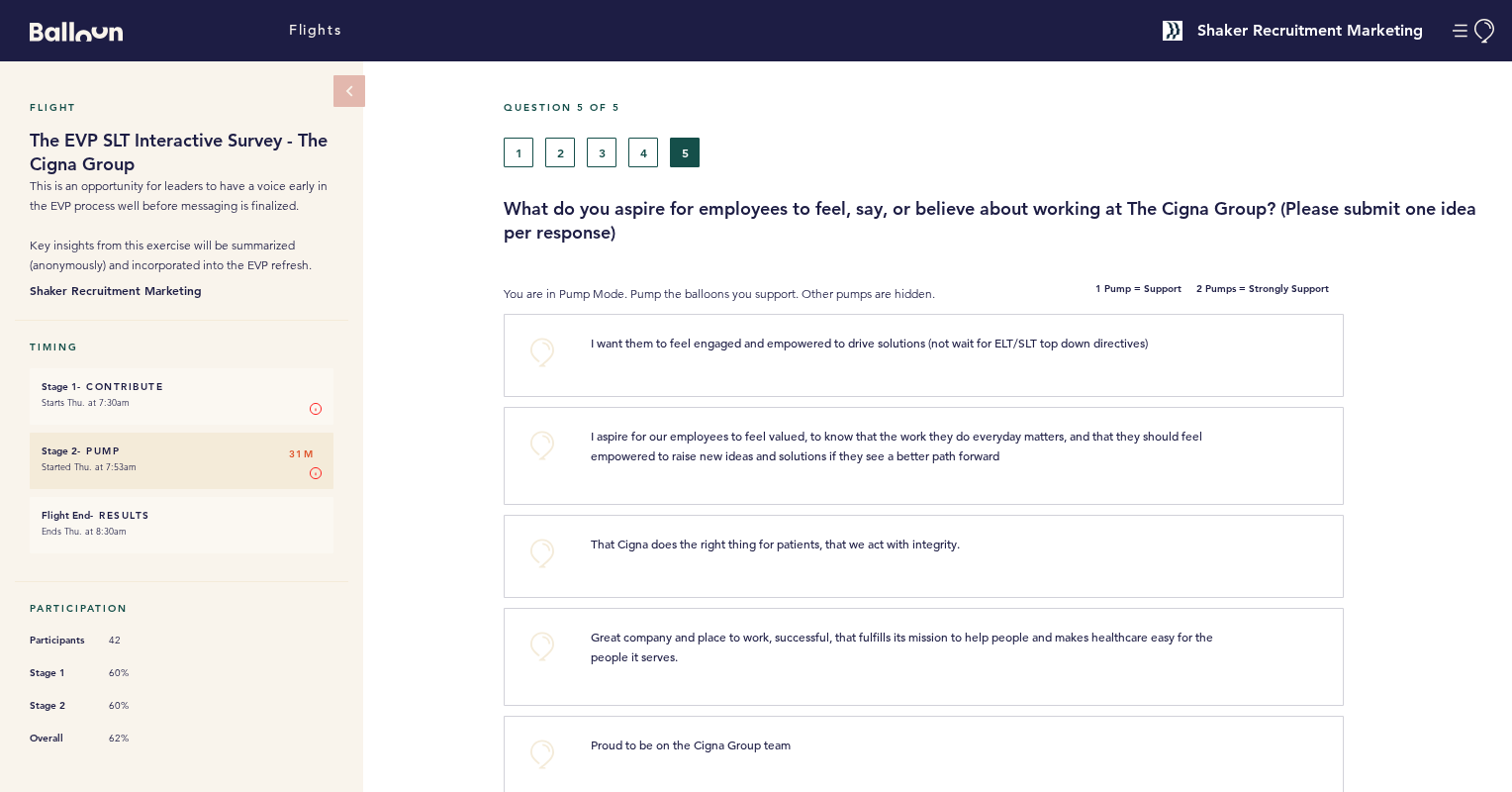 click at bounding box center (1428, 463) 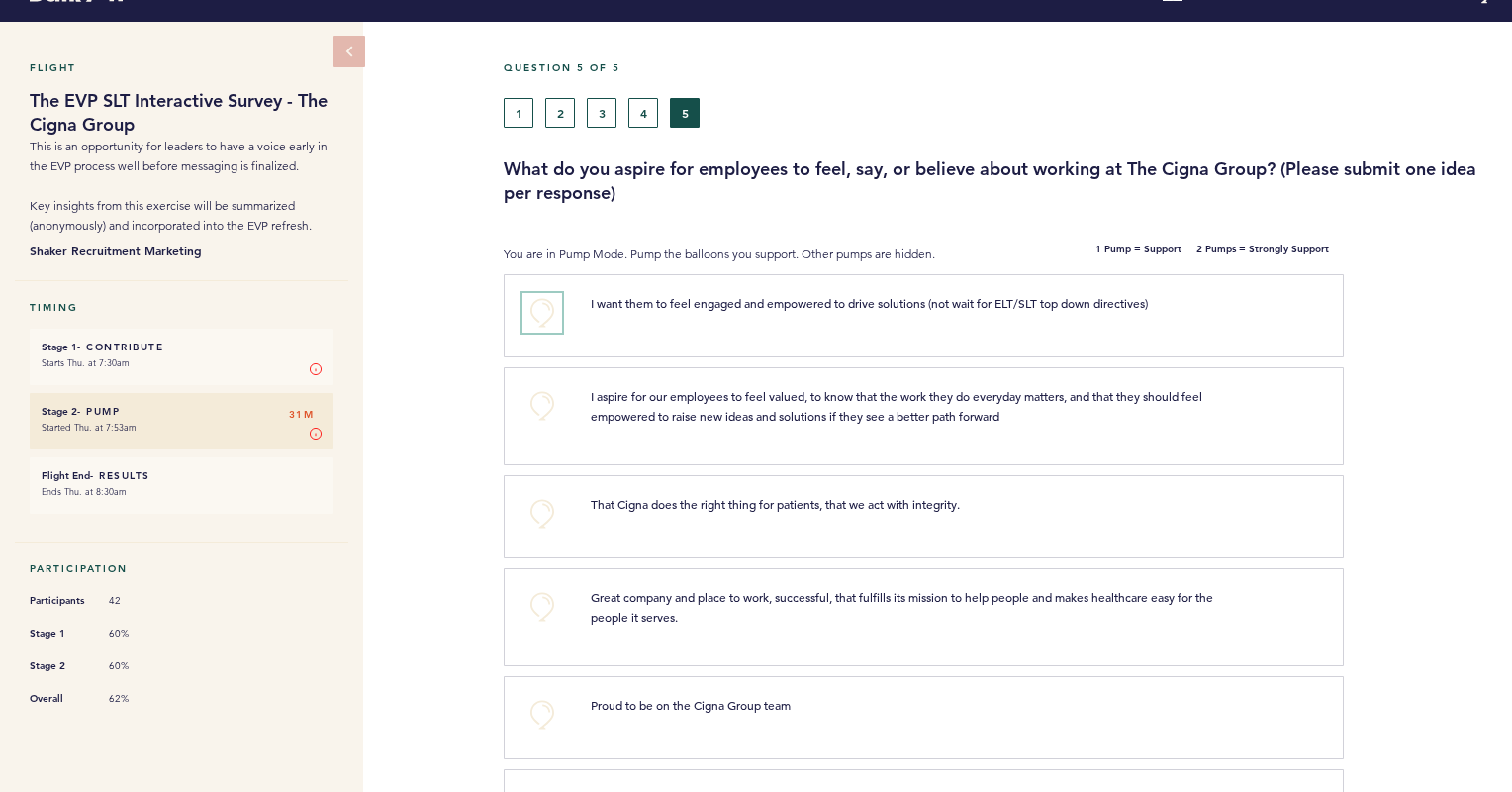 click on "+0" at bounding box center (542, 313) 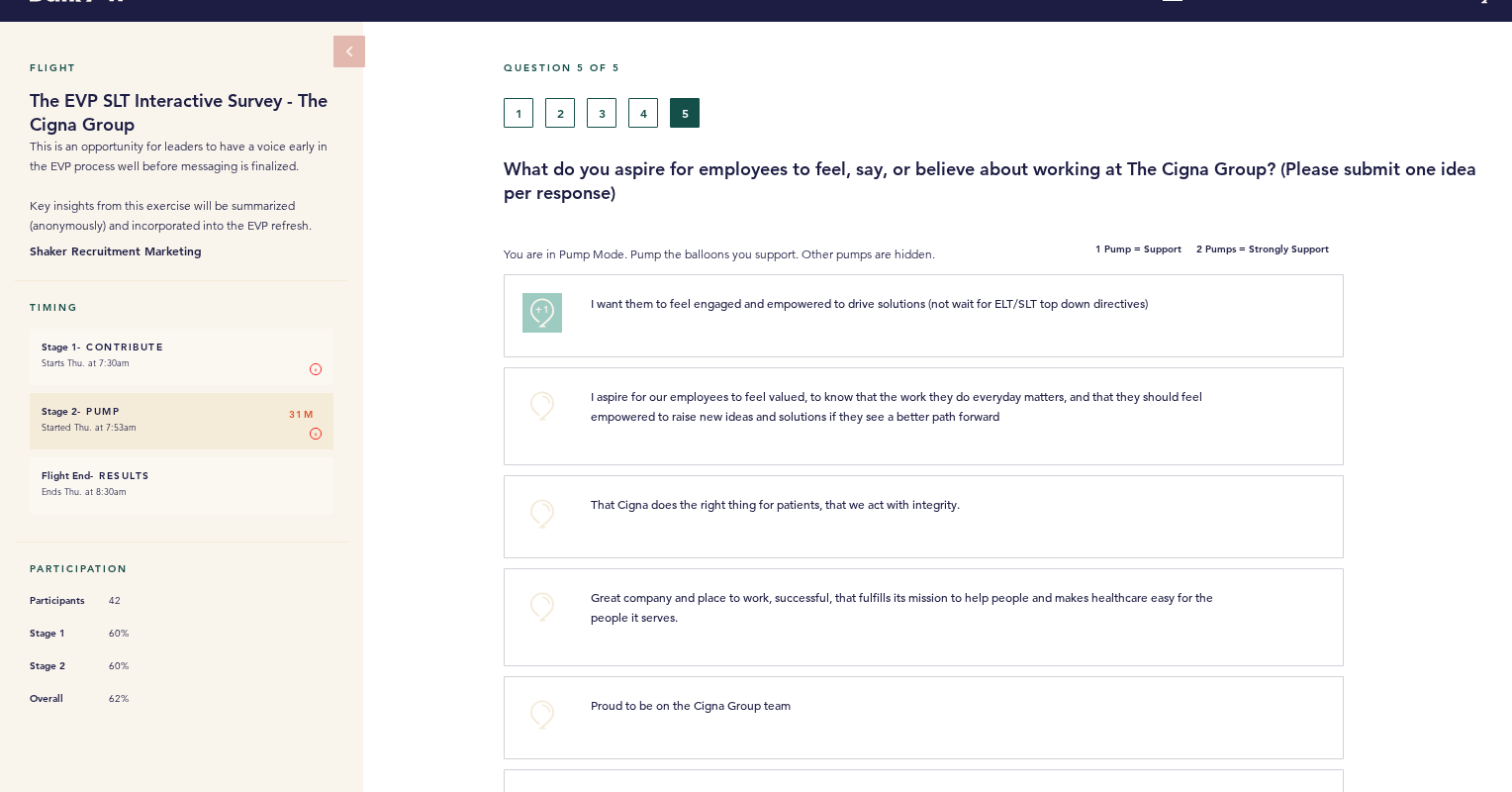 click at bounding box center [1428, 625] 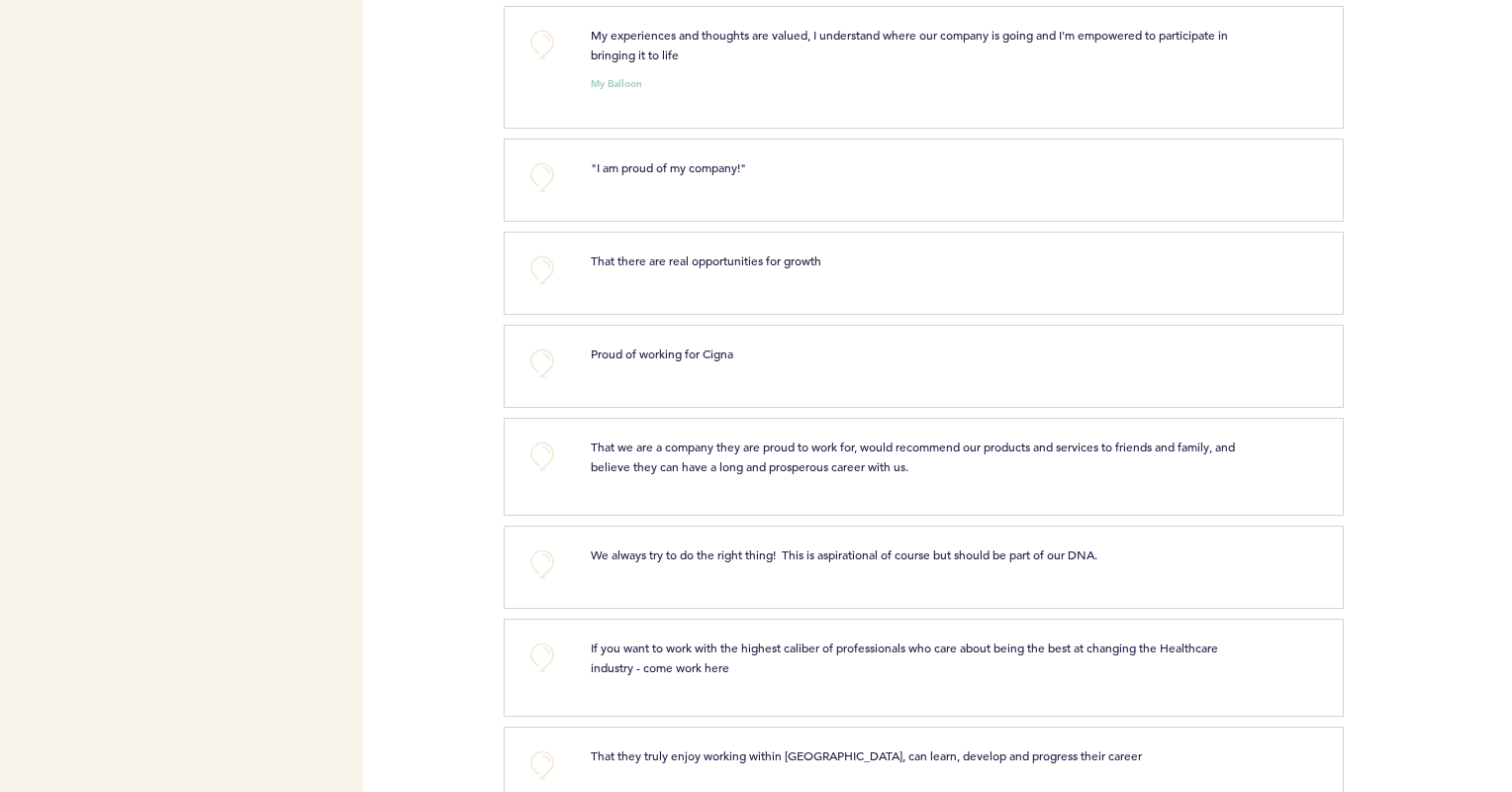 scroll, scrollTop: 950, scrollLeft: 0, axis: vertical 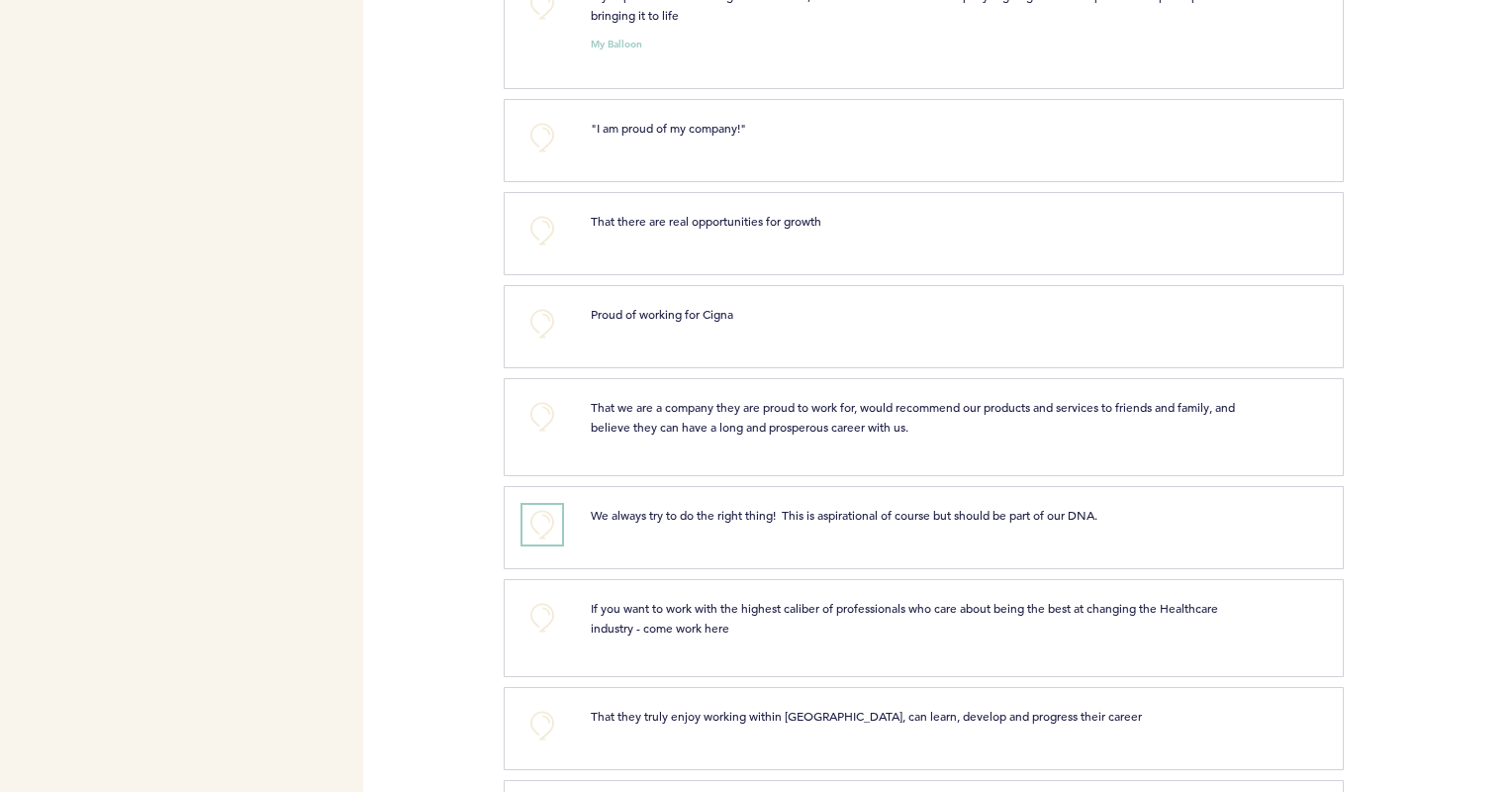 click on "+0" at bounding box center [542, 525] 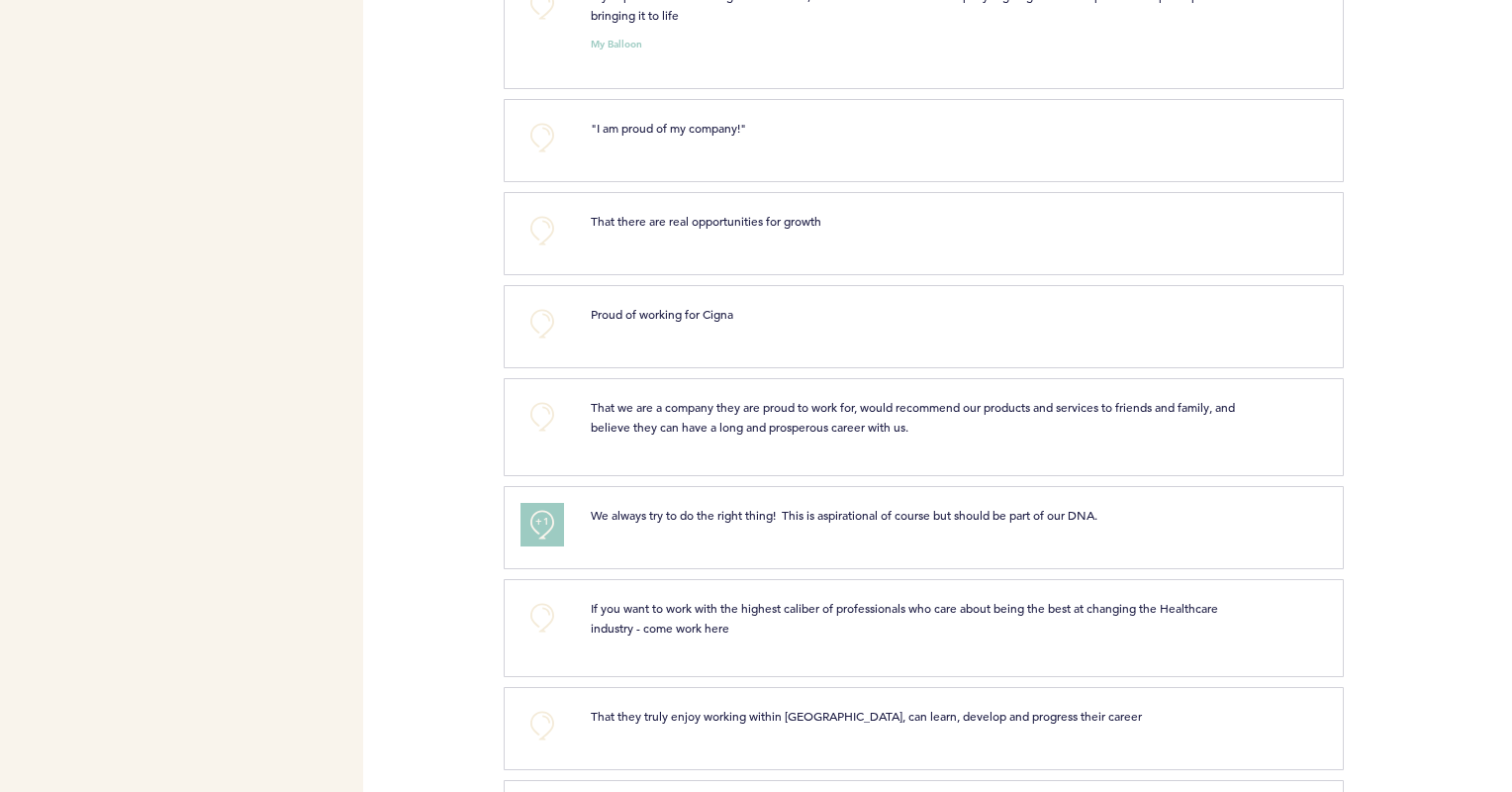 click on "+1" at bounding box center [542, 522] 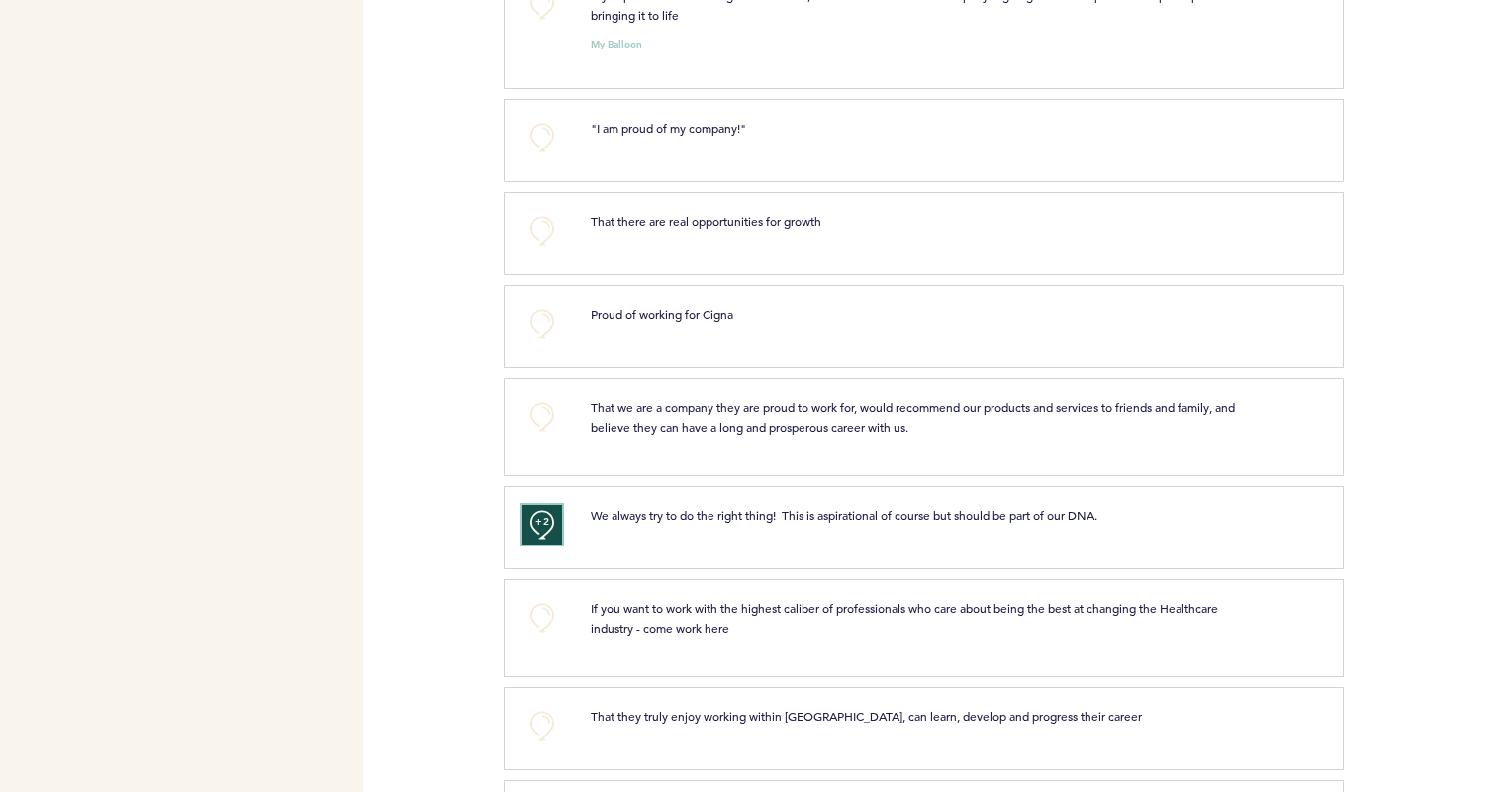 click on "+2" at bounding box center (542, 522) 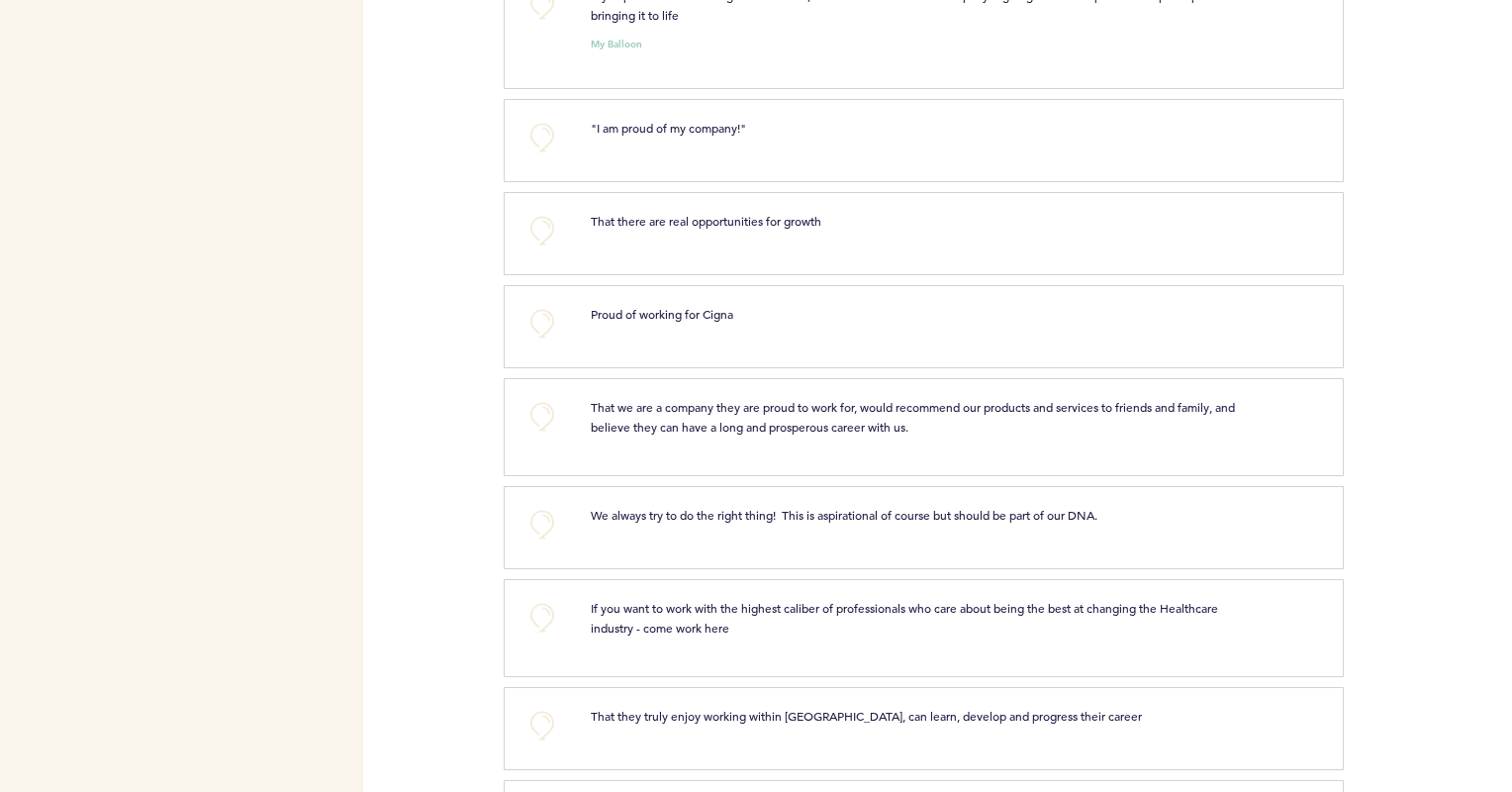 click at bounding box center [1428, 636] 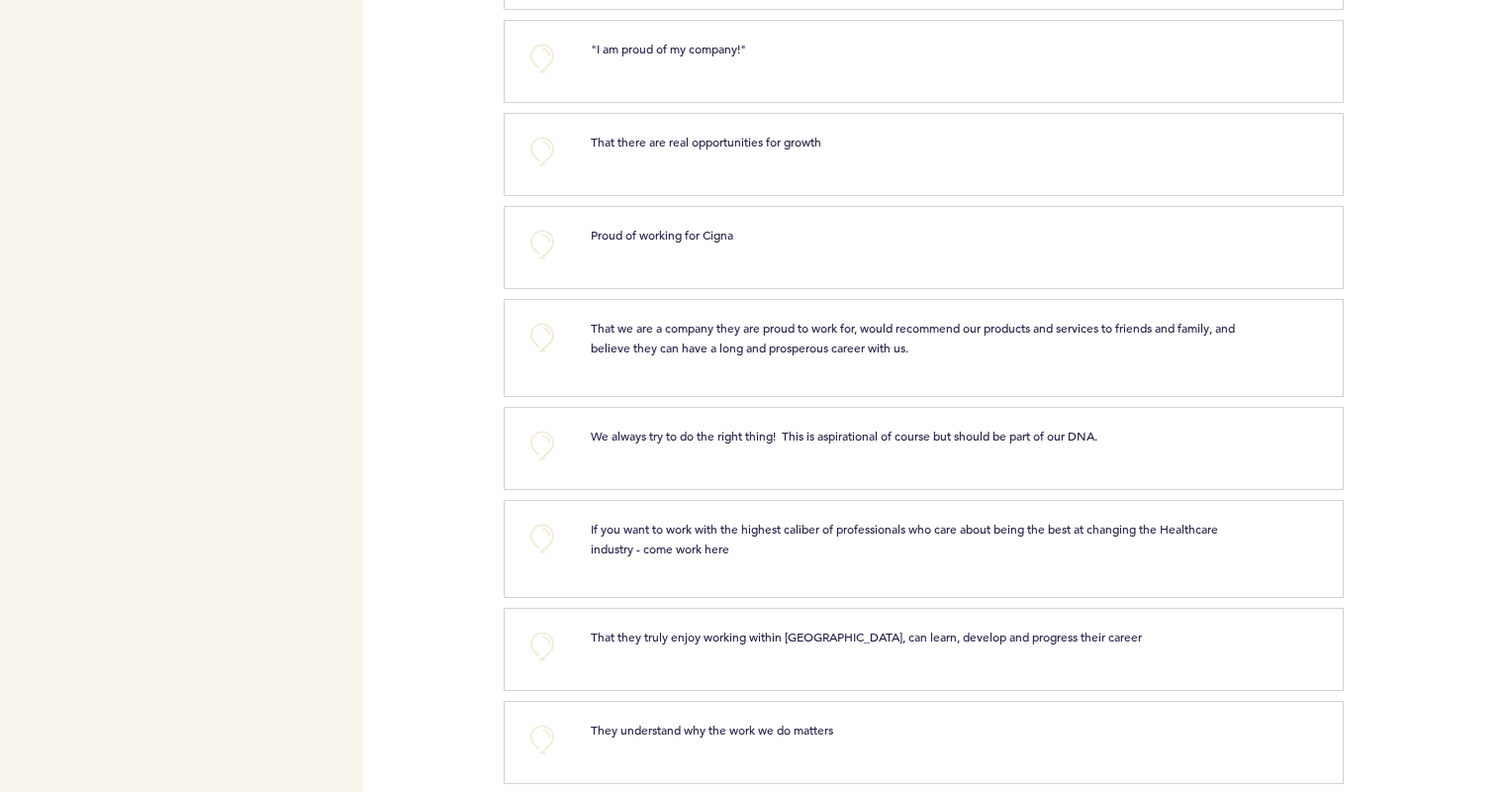scroll, scrollTop: 1069, scrollLeft: 0, axis: vertical 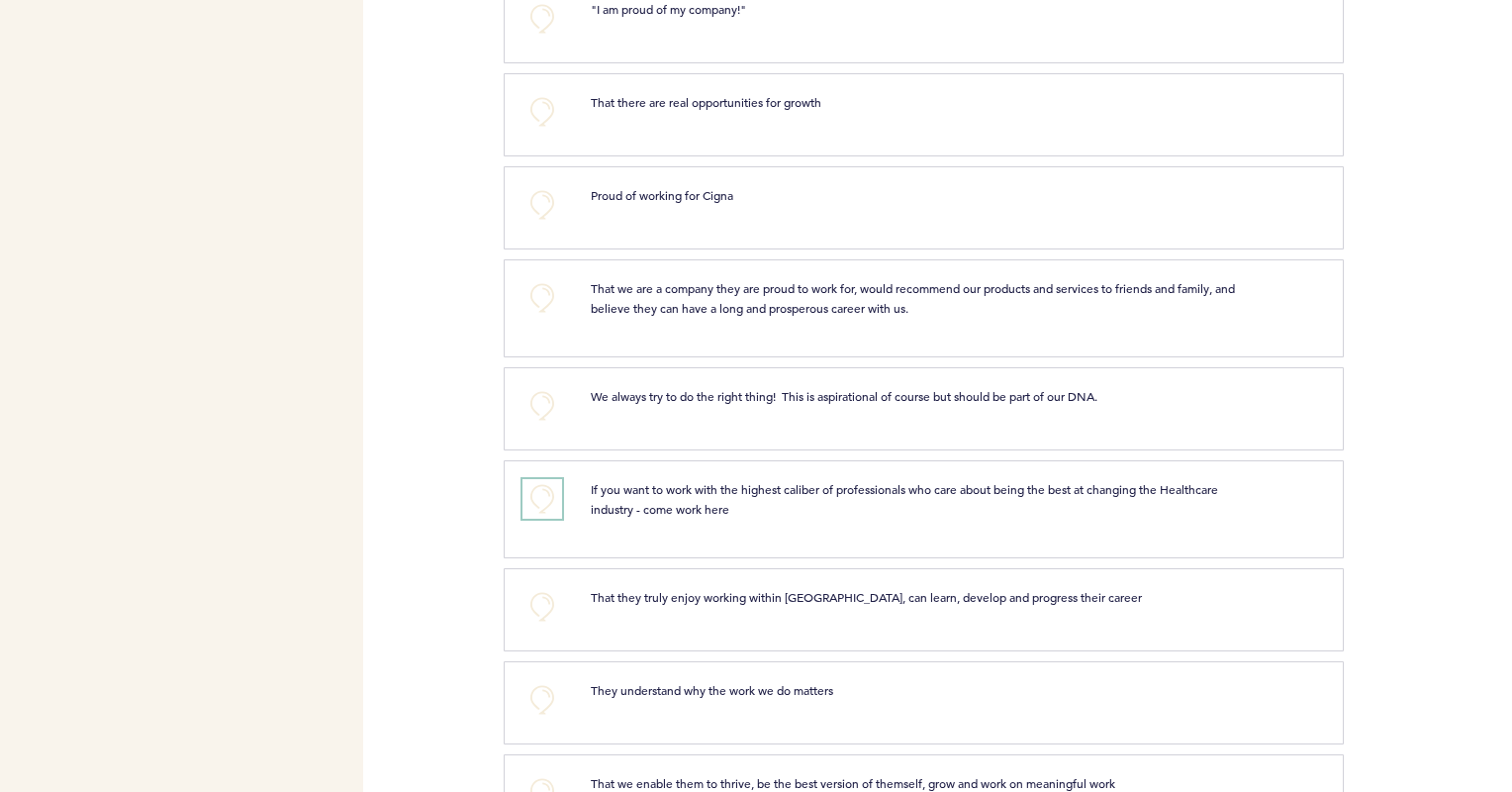 click on "+0" at bounding box center [542, 499] 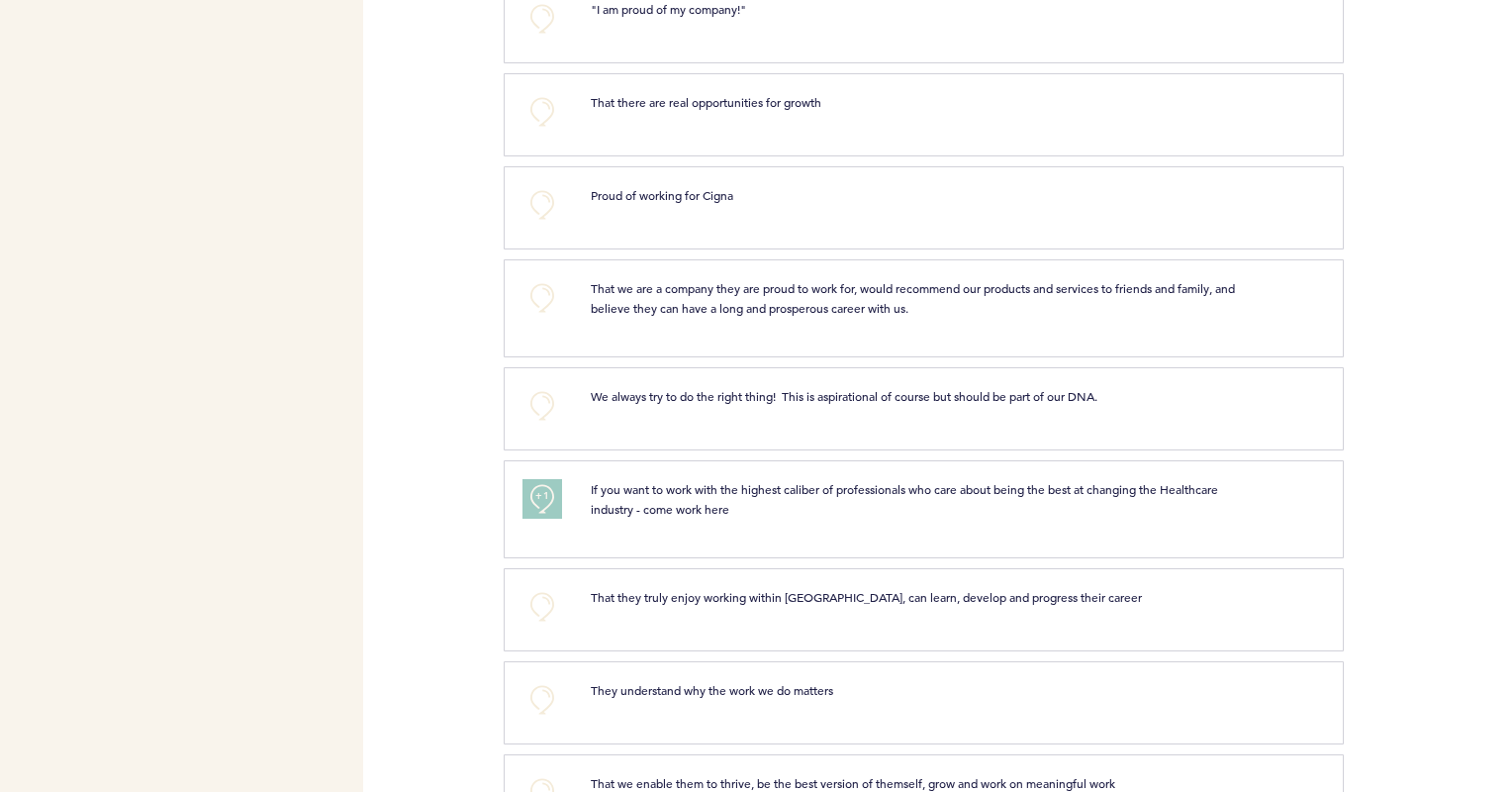 click at bounding box center [1428, 517] 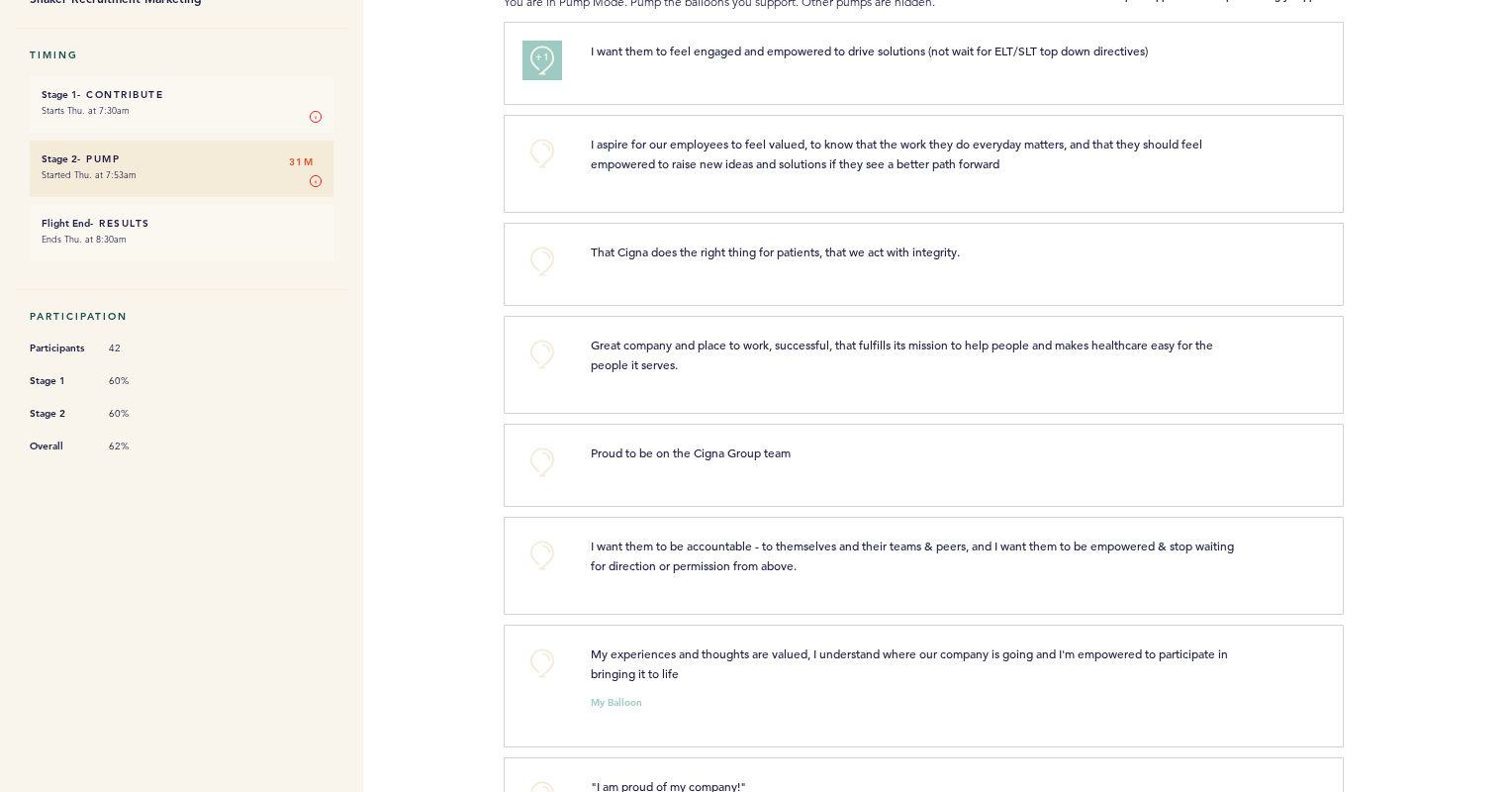 scroll, scrollTop: 0, scrollLeft: 0, axis: both 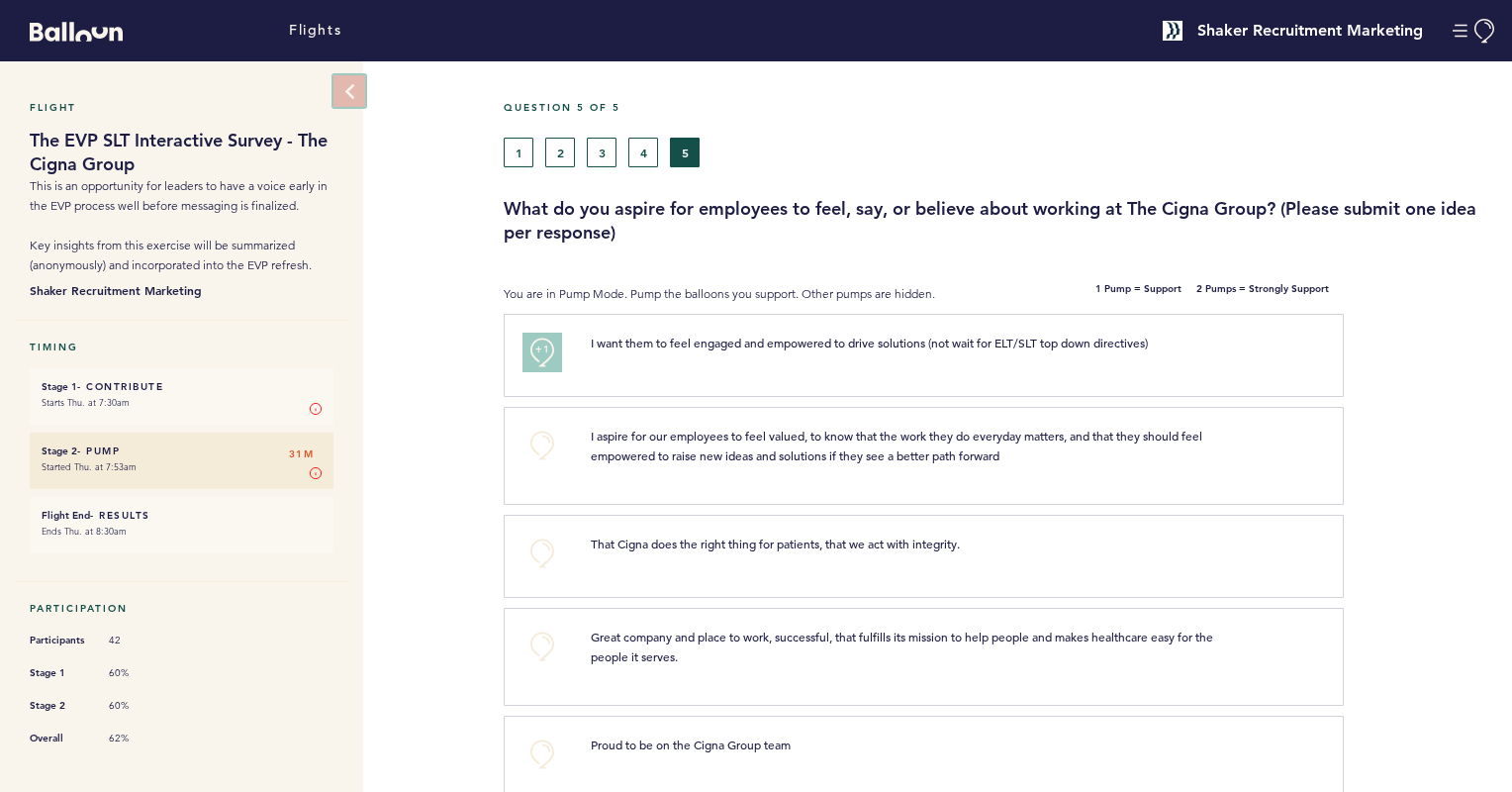 click 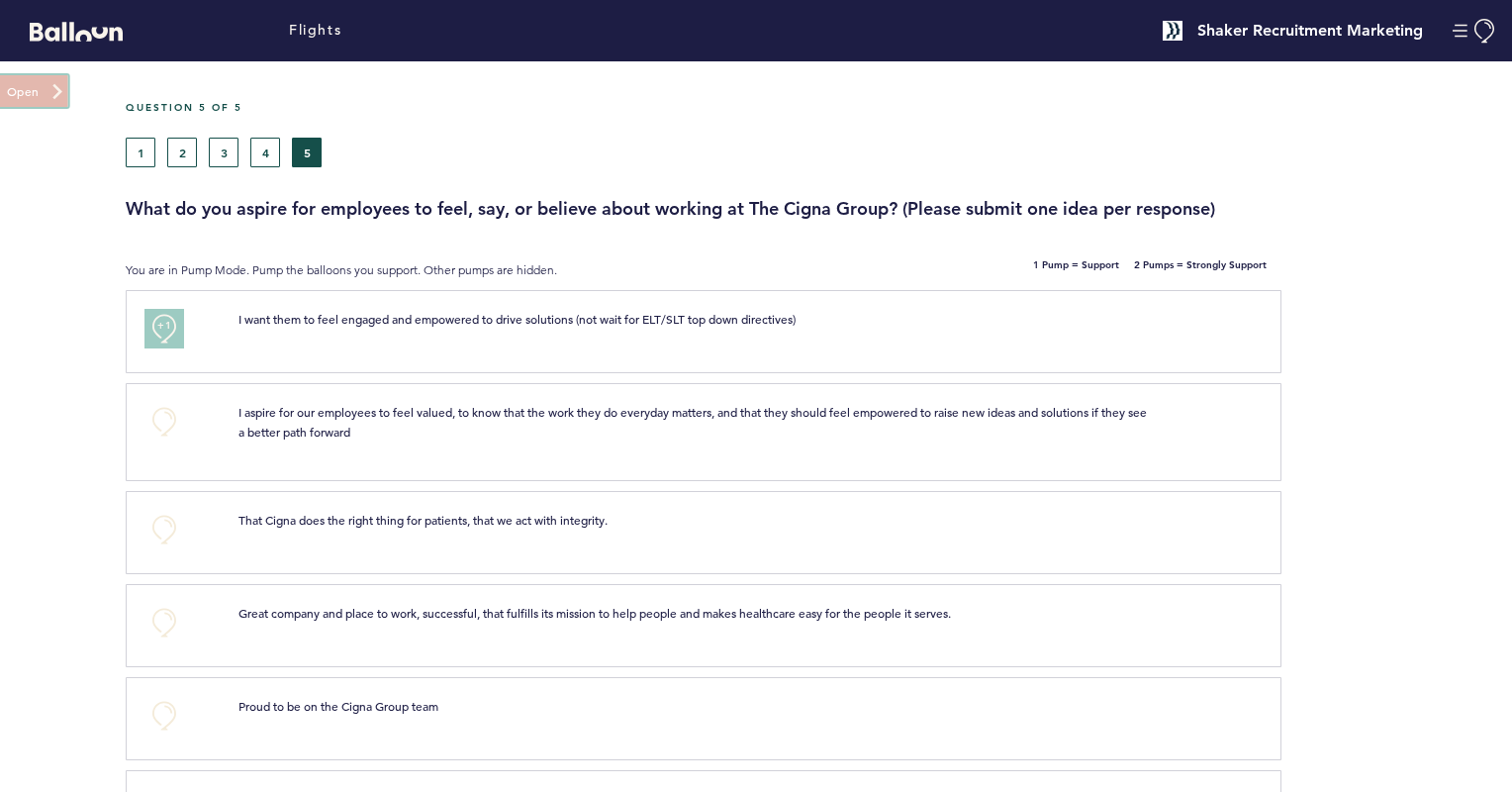 click at bounding box center [34, 91] 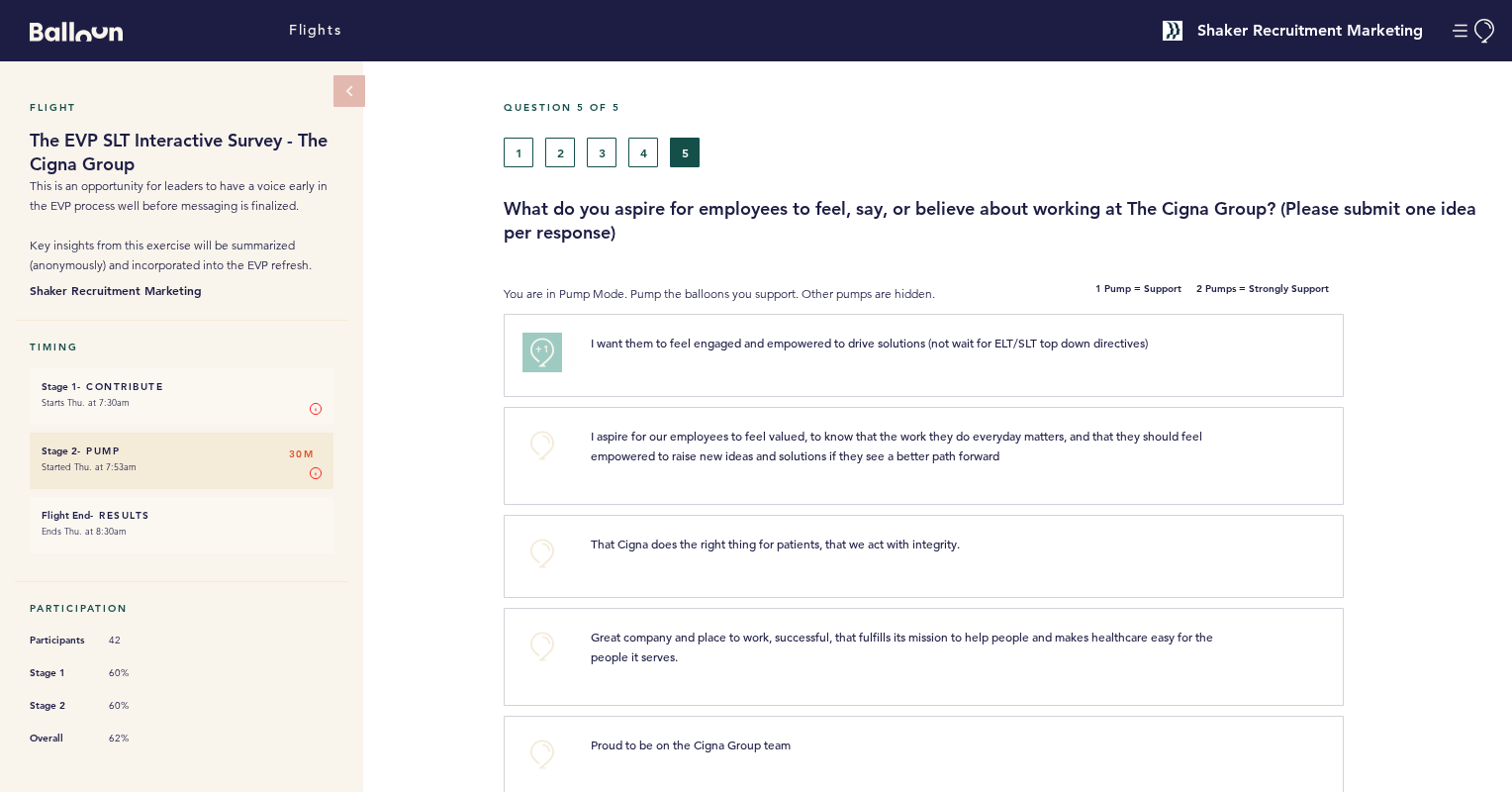 click at bounding box center [1428, 362] 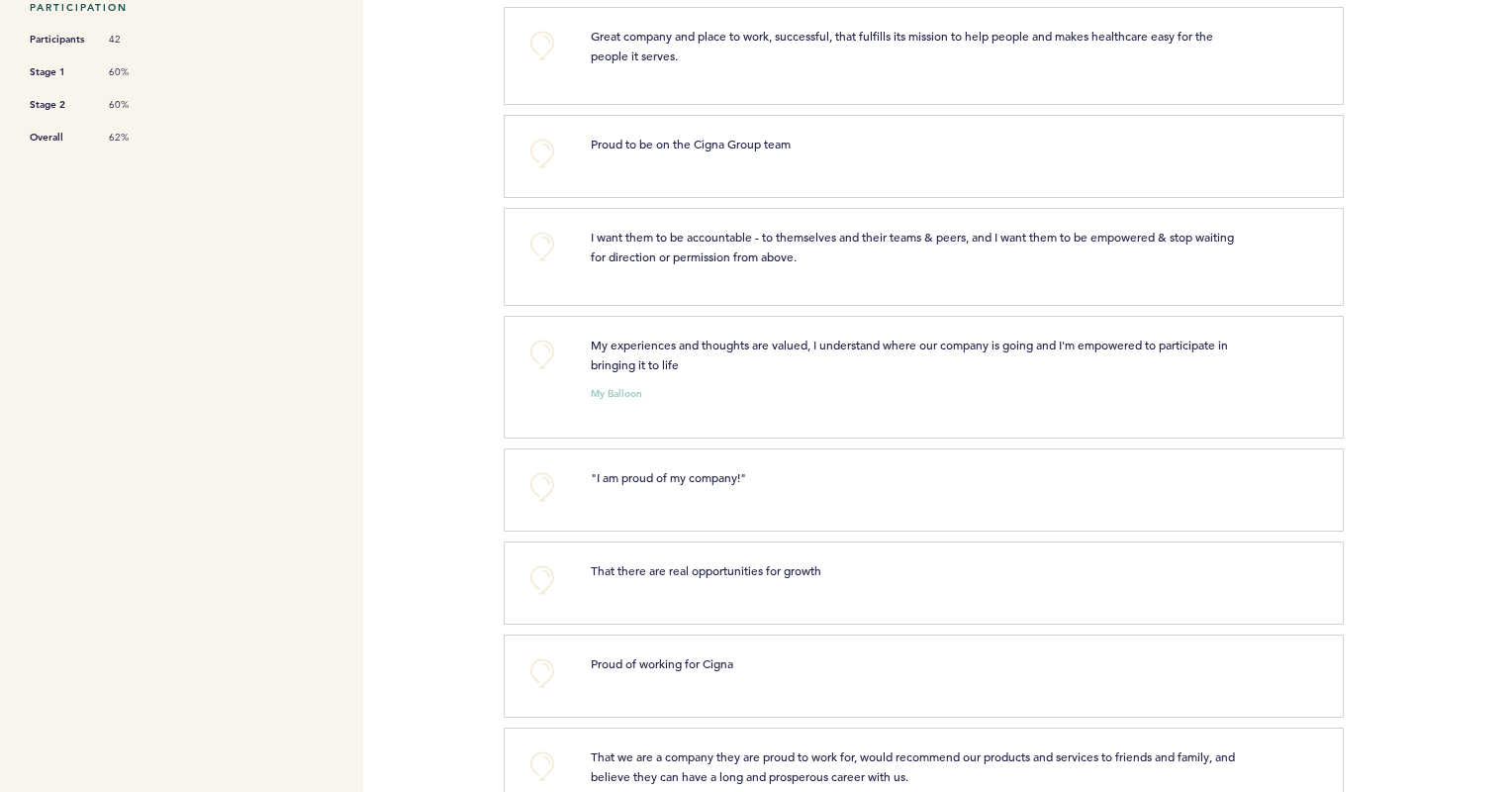 scroll, scrollTop: 0, scrollLeft: 0, axis: both 